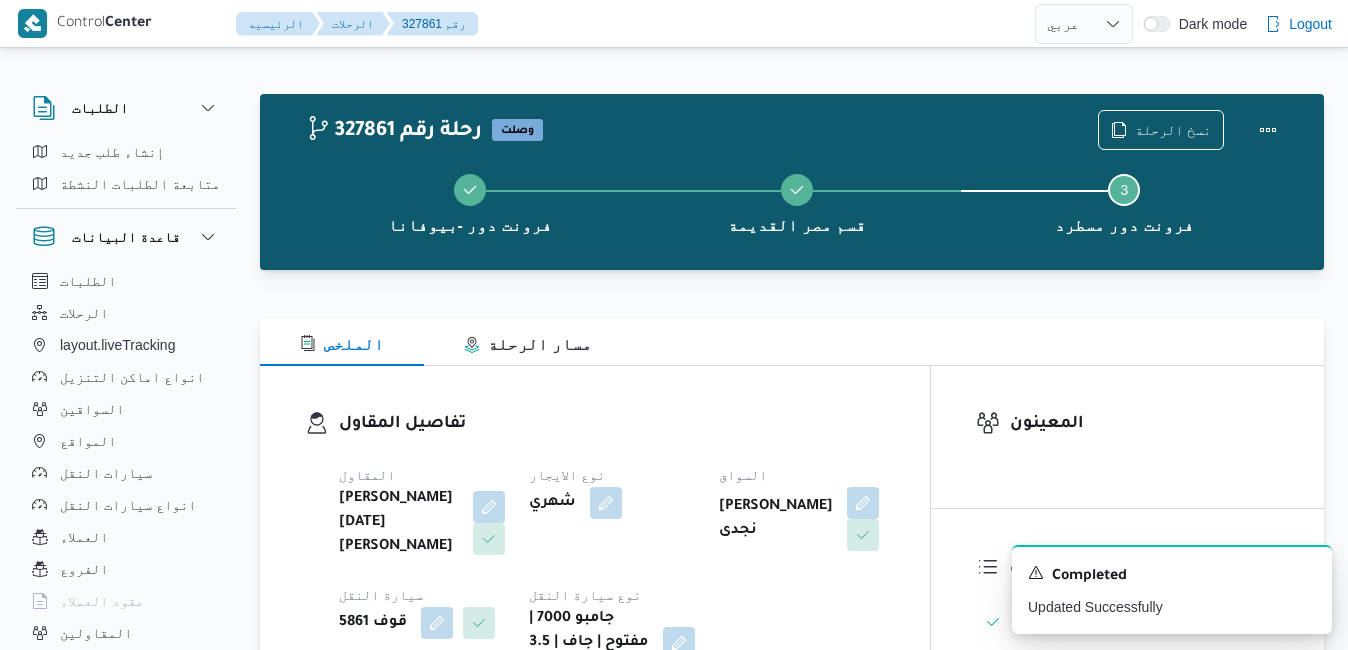 select on "ar" 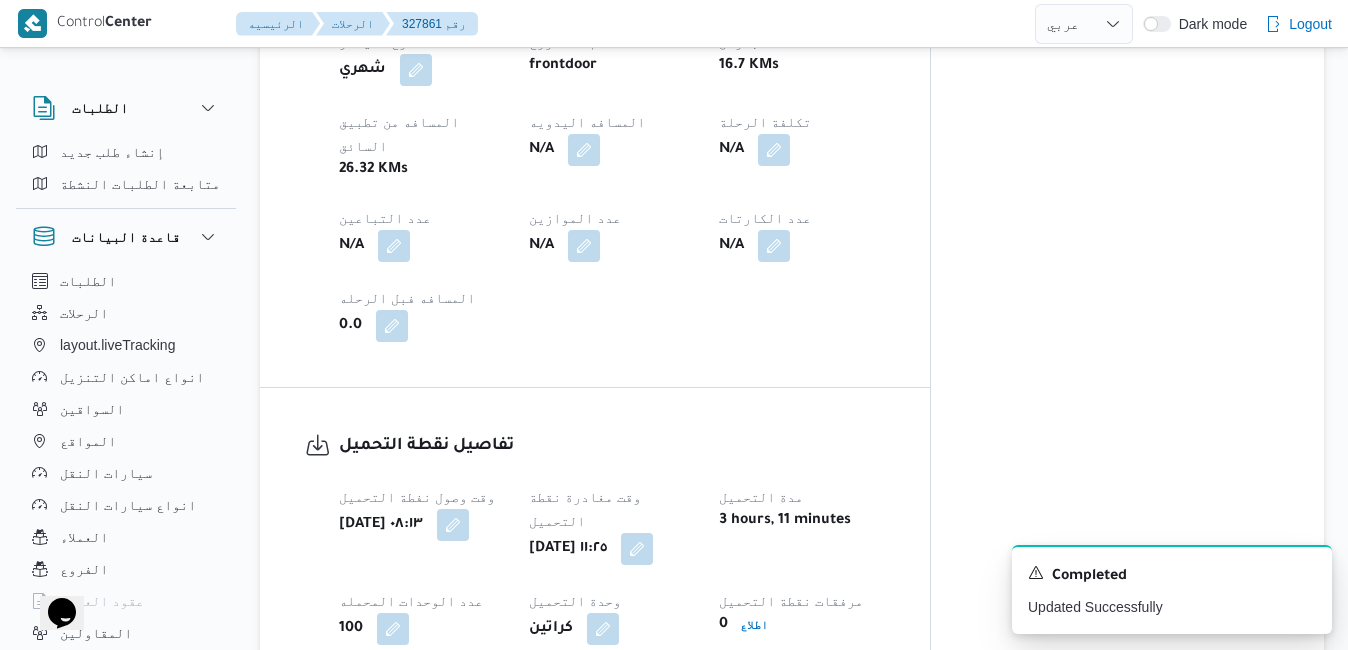 scroll, scrollTop: 0, scrollLeft: 0, axis: both 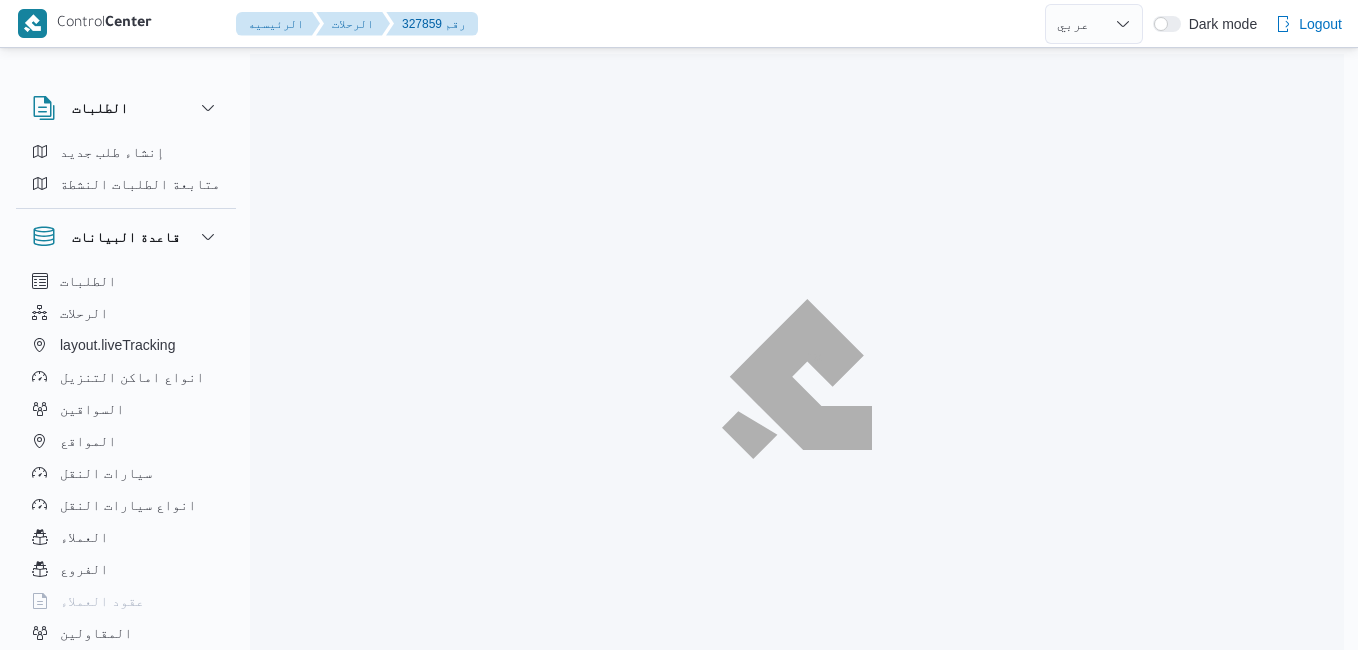 select on "ar" 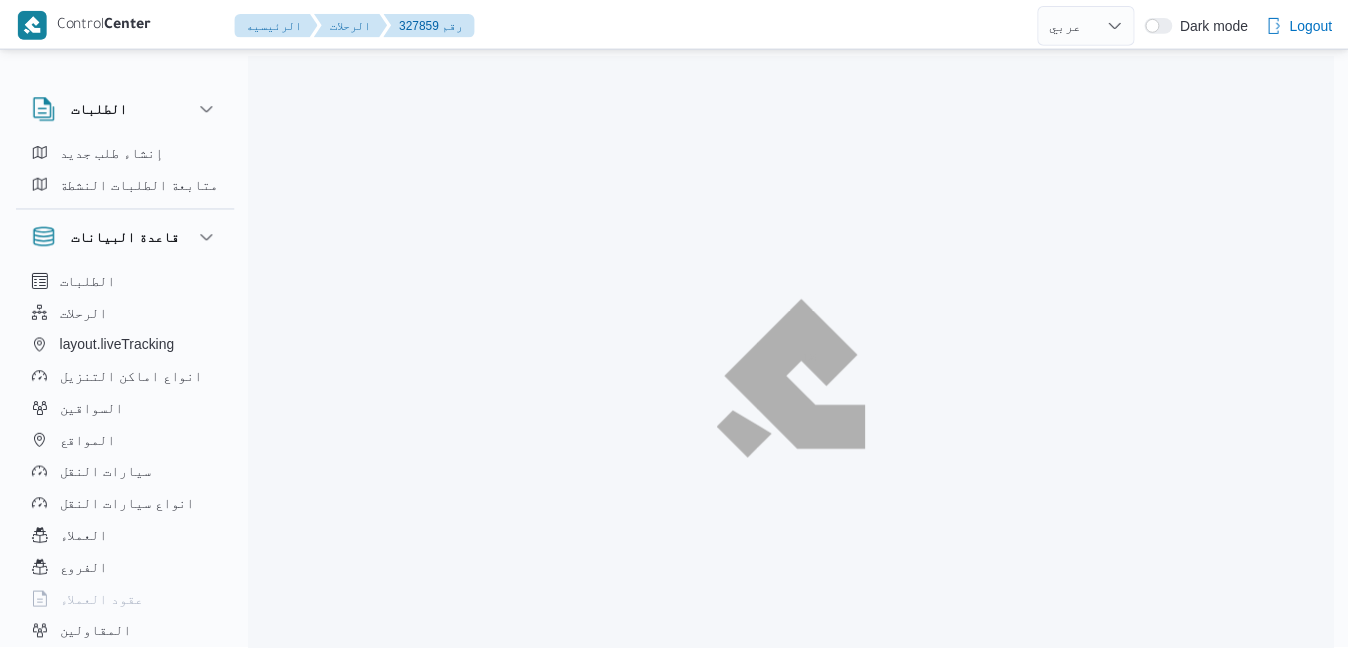 scroll, scrollTop: 0, scrollLeft: 0, axis: both 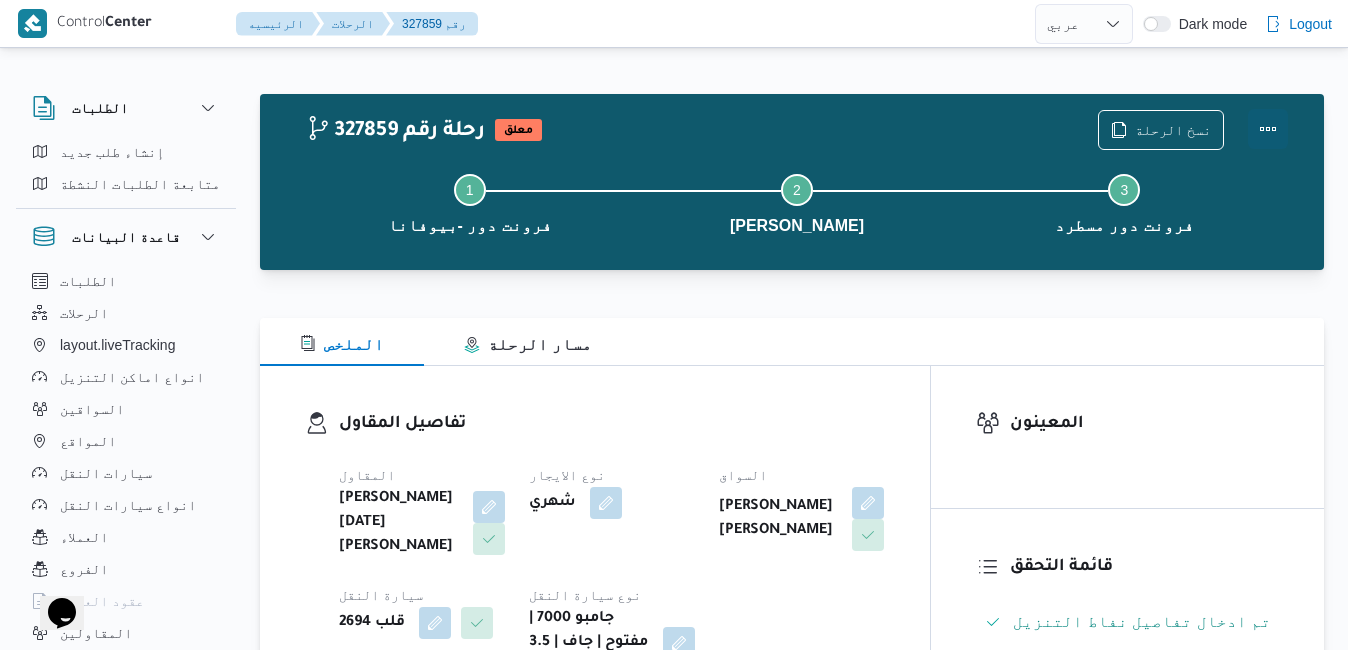 click at bounding box center (1268, 129) 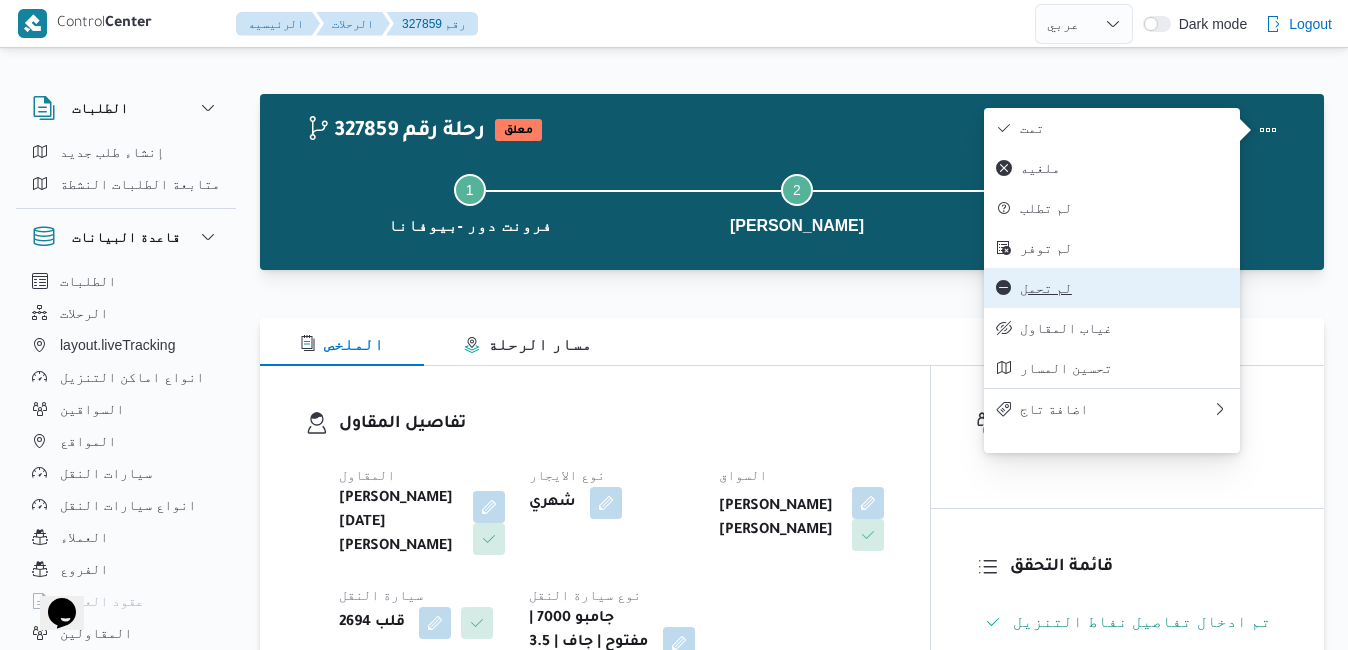 click on "لم تحمل" at bounding box center [1124, 288] 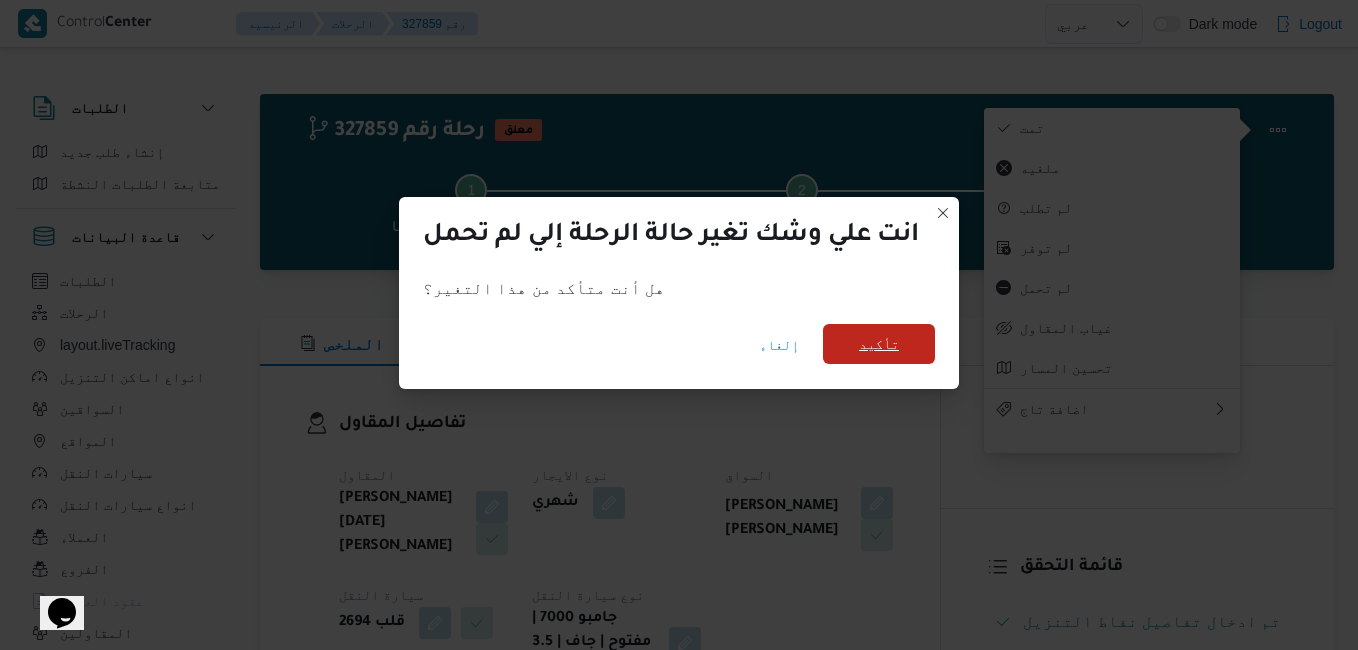 click on "تأكيد" at bounding box center (879, 344) 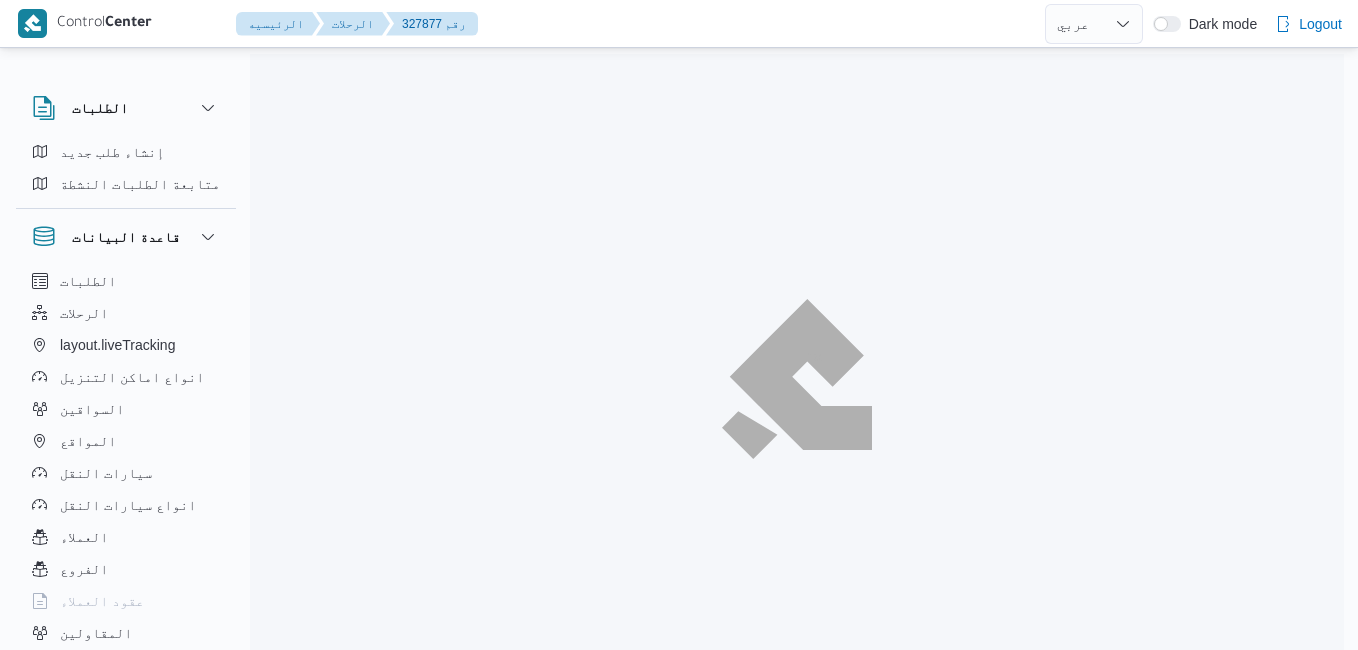 select on "ar" 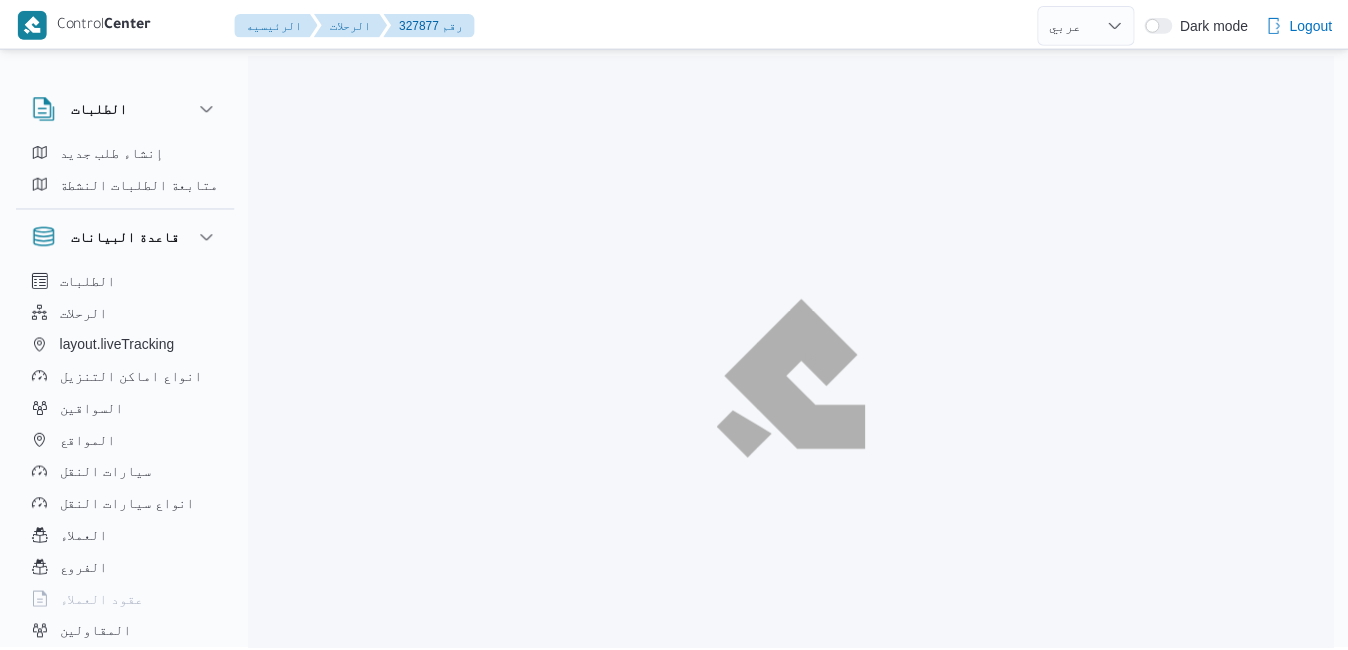 scroll, scrollTop: 0, scrollLeft: 0, axis: both 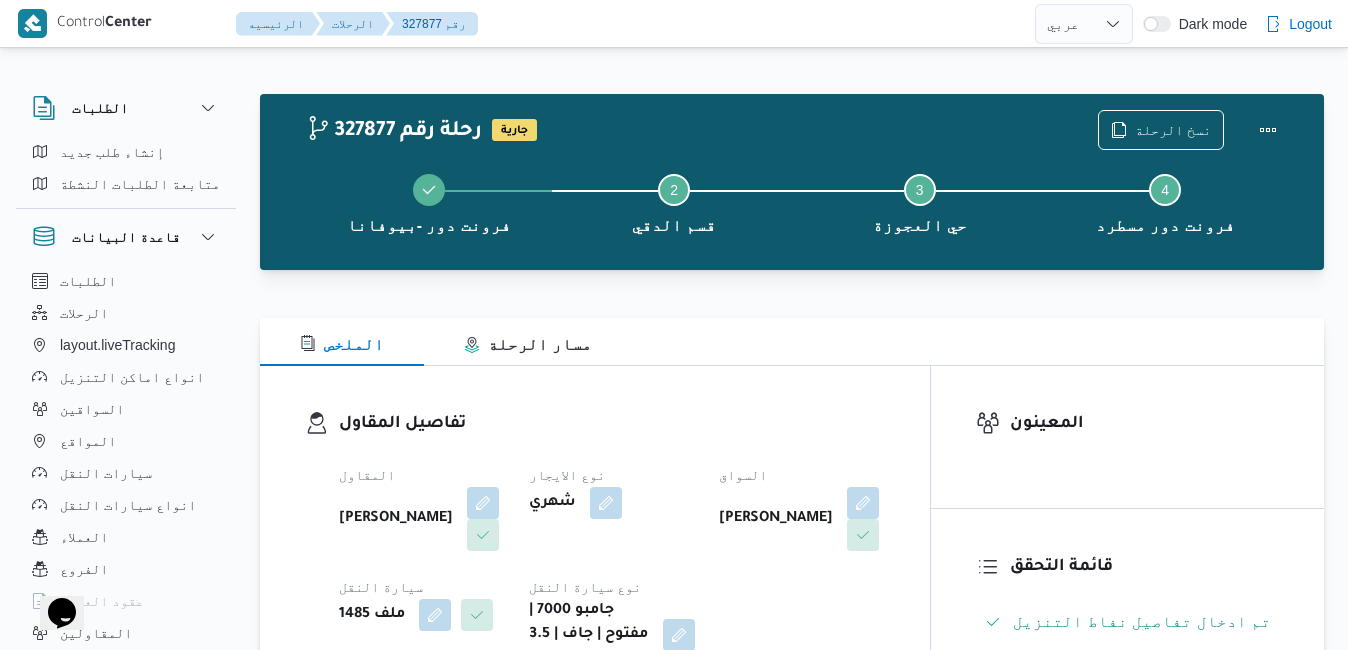 click on "تفاصيل المقاول المقاول محمد صلاح عبداللطيف الشريف نوع الايجار شهري السواق علي حسن محمد سليمان سيارة النقل ملف 1485 نوع سيارة النقل جامبو 7000 | مفتوح | جاف | 3.5 طن" at bounding box center (595, 541) 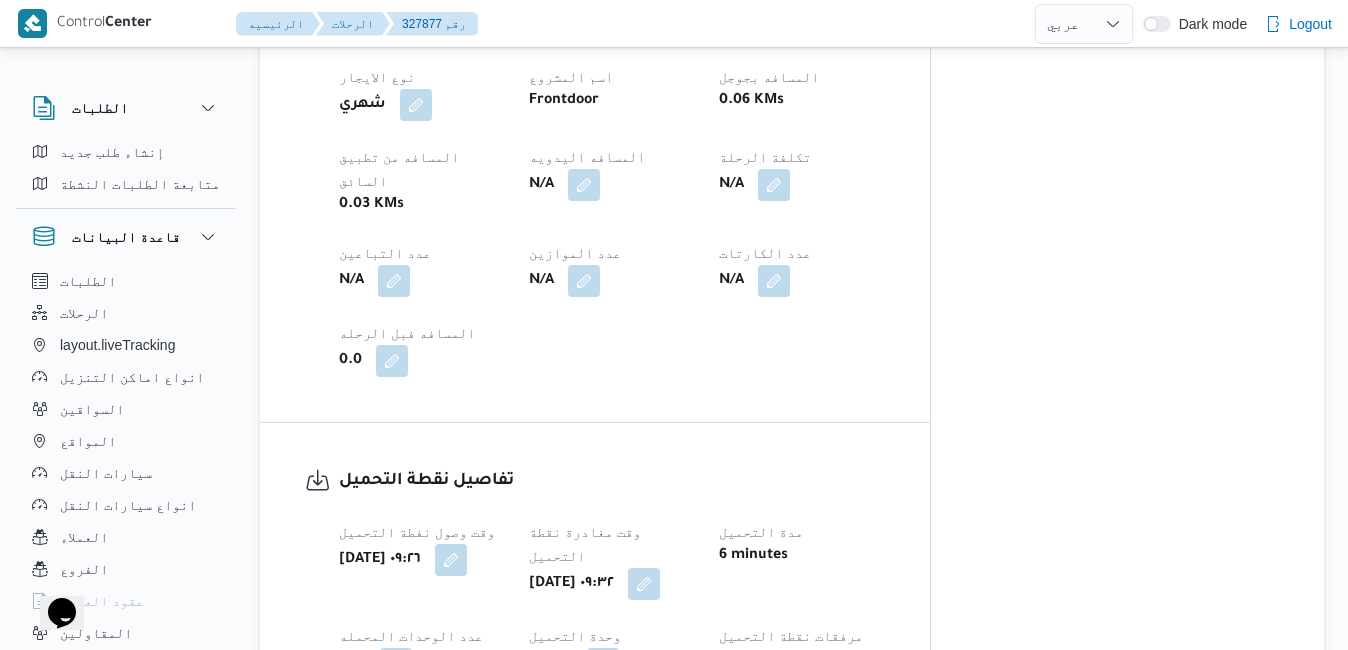 scroll, scrollTop: 1040, scrollLeft: 0, axis: vertical 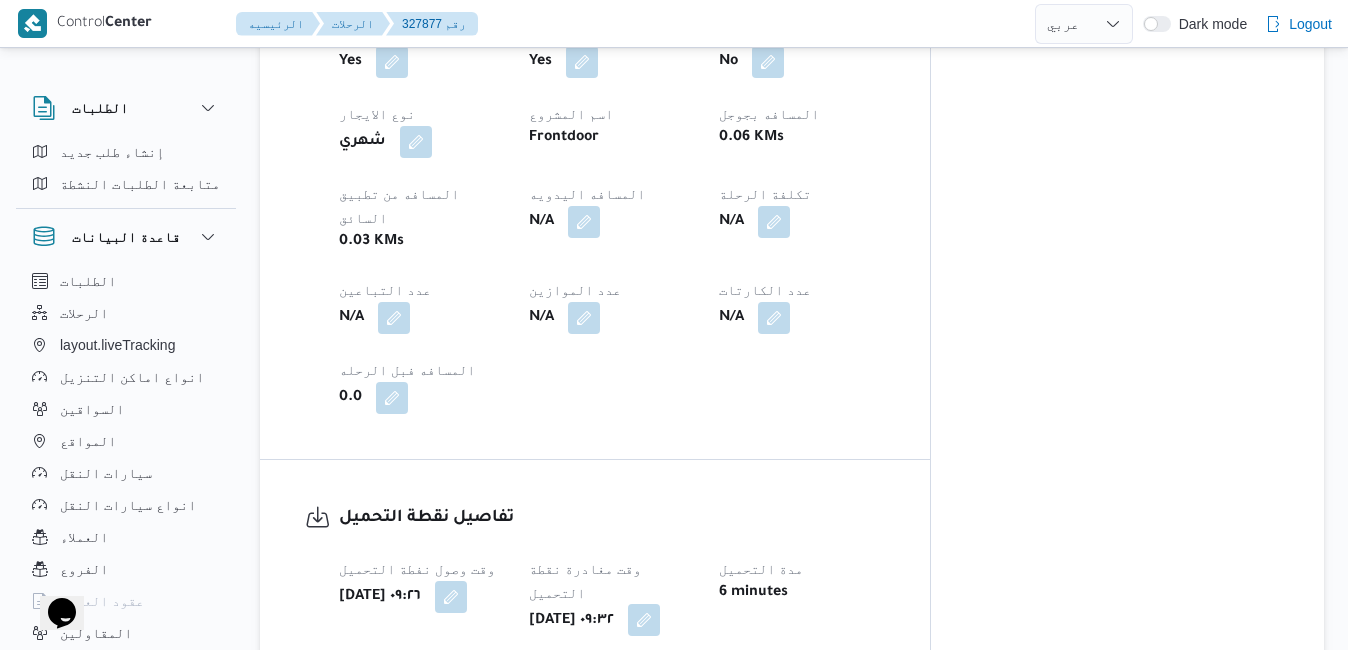 click at bounding box center [644, 620] 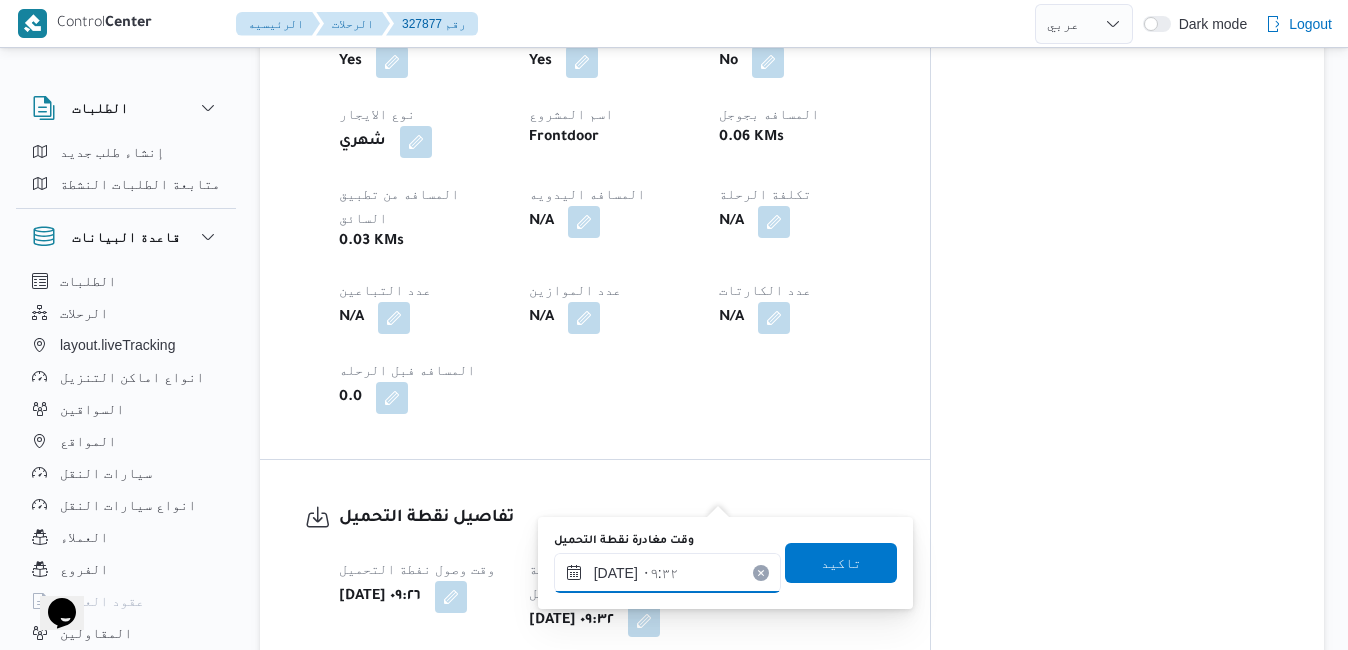 click on "٢٩/٠٧/٢٠٢٥ ٠٩:٣٢" at bounding box center [667, 573] 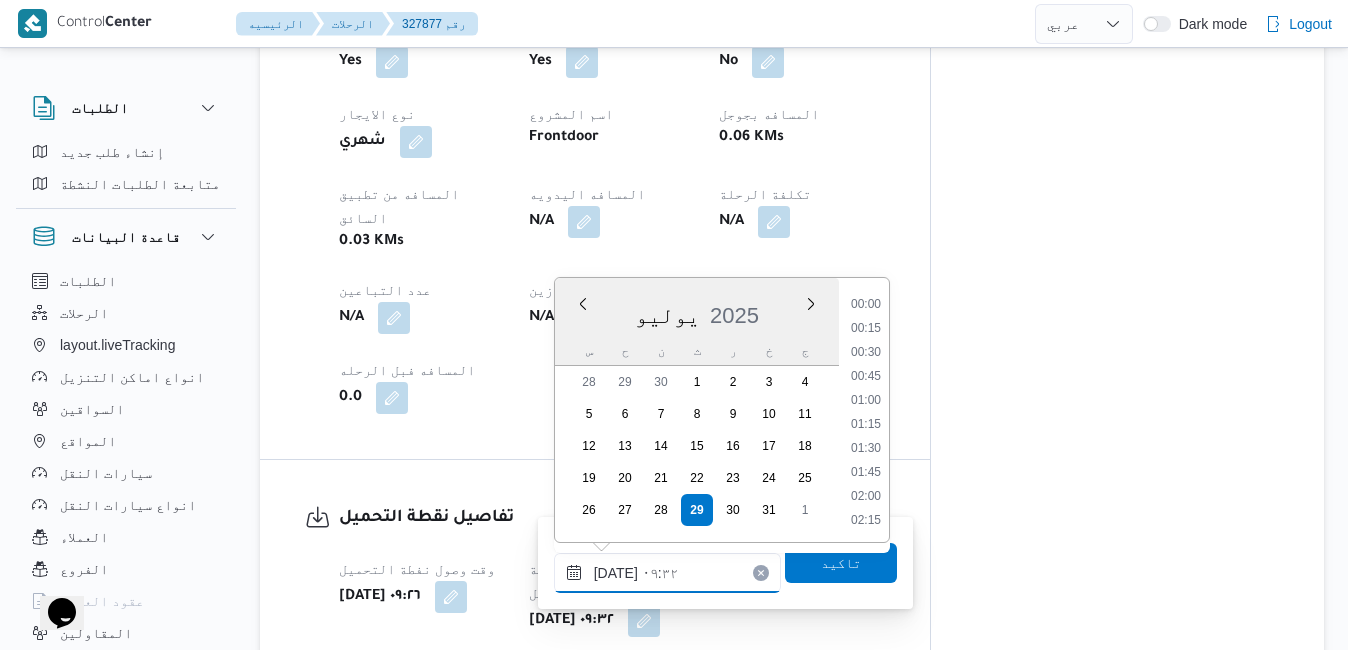 scroll, scrollTop: 790, scrollLeft: 0, axis: vertical 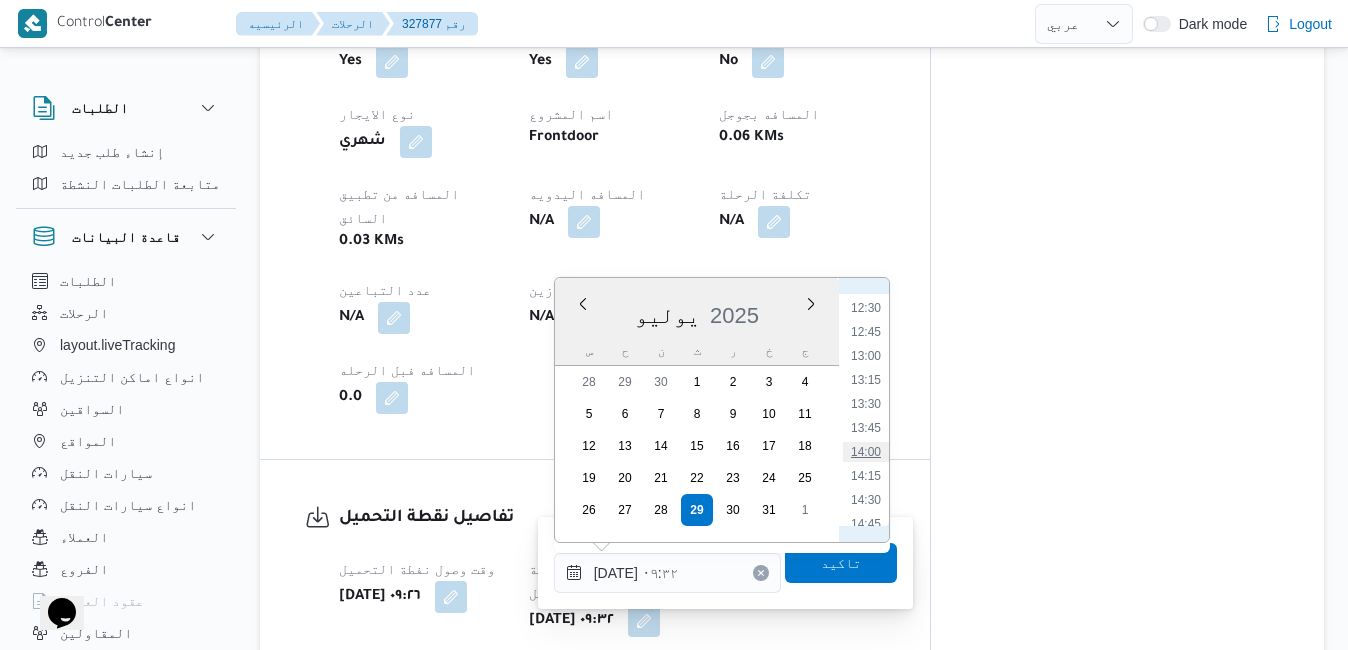 click on "14:00" at bounding box center (866, 452) 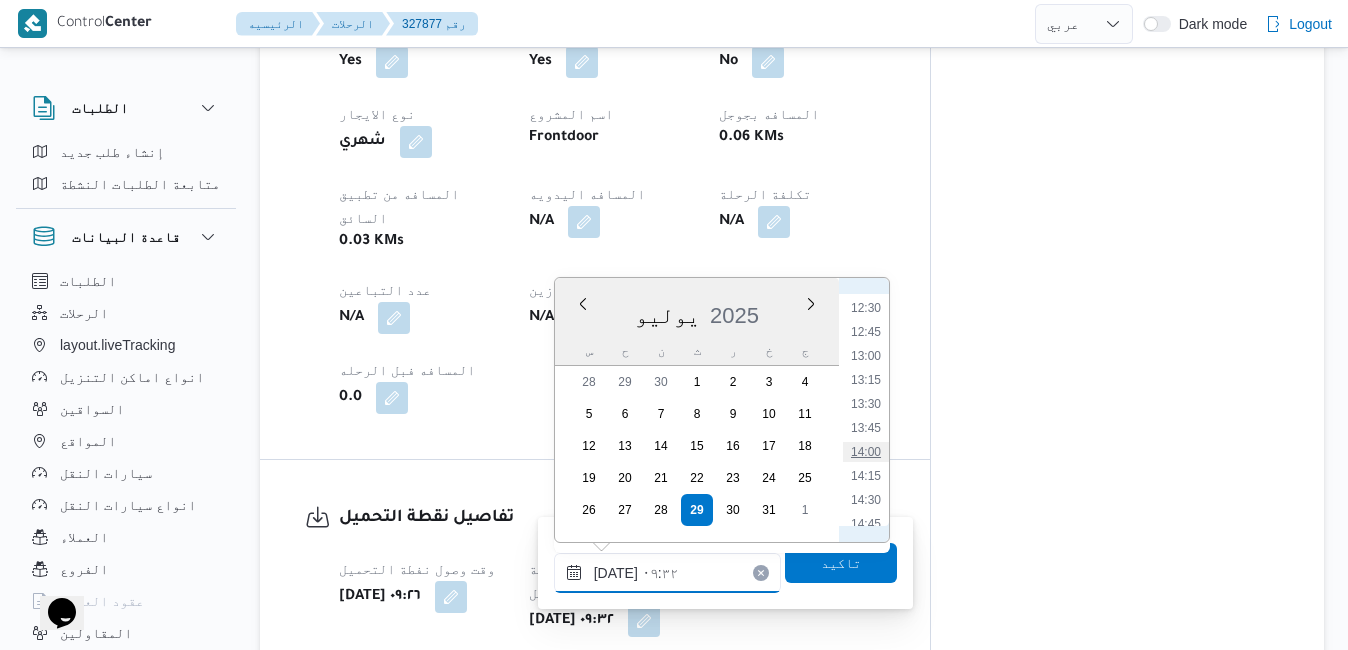 type on "٢٩/٠٧/٢٠٢٥ ١٤:٠٠" 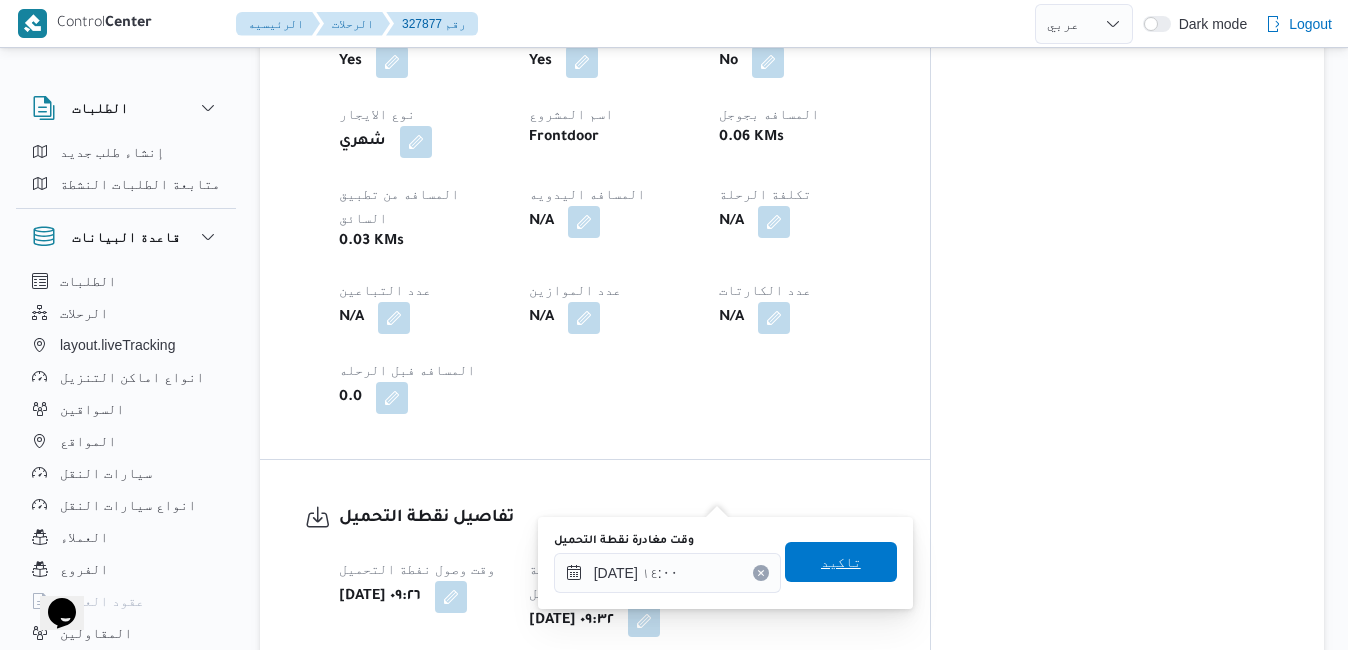 click on "تاكيد" at bounding box center (841, 562) 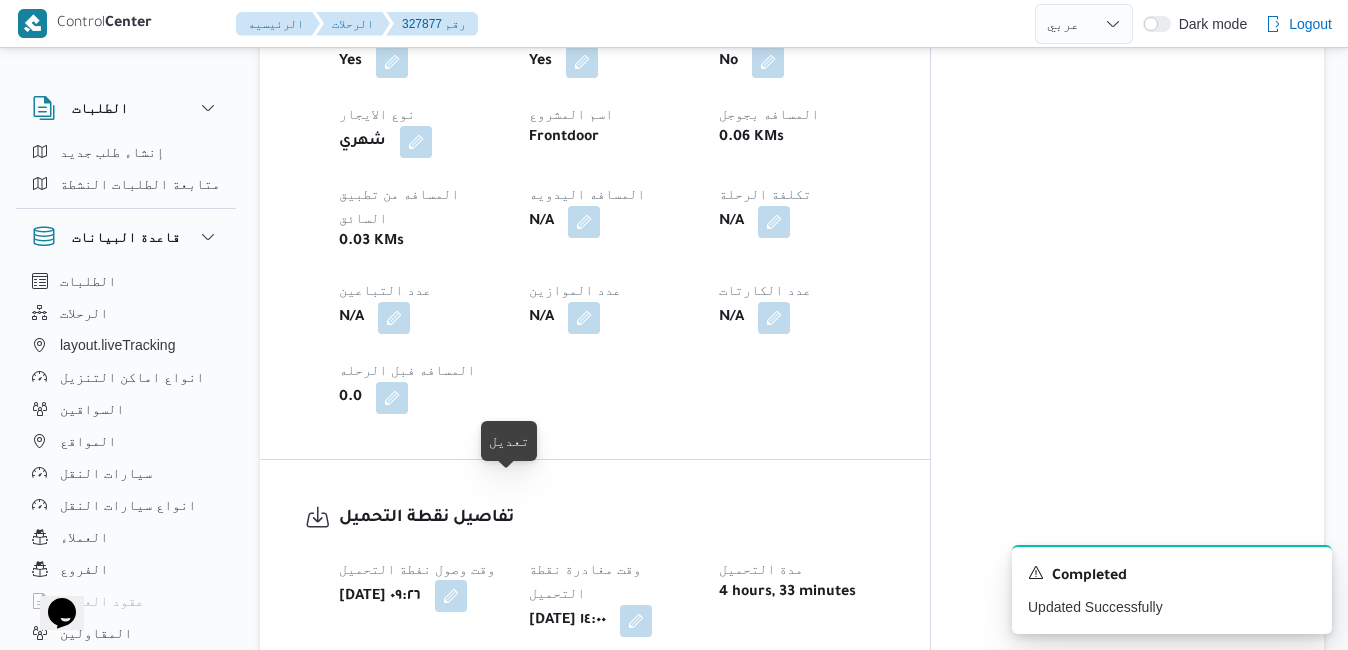 click at bounding box center [451, 596] 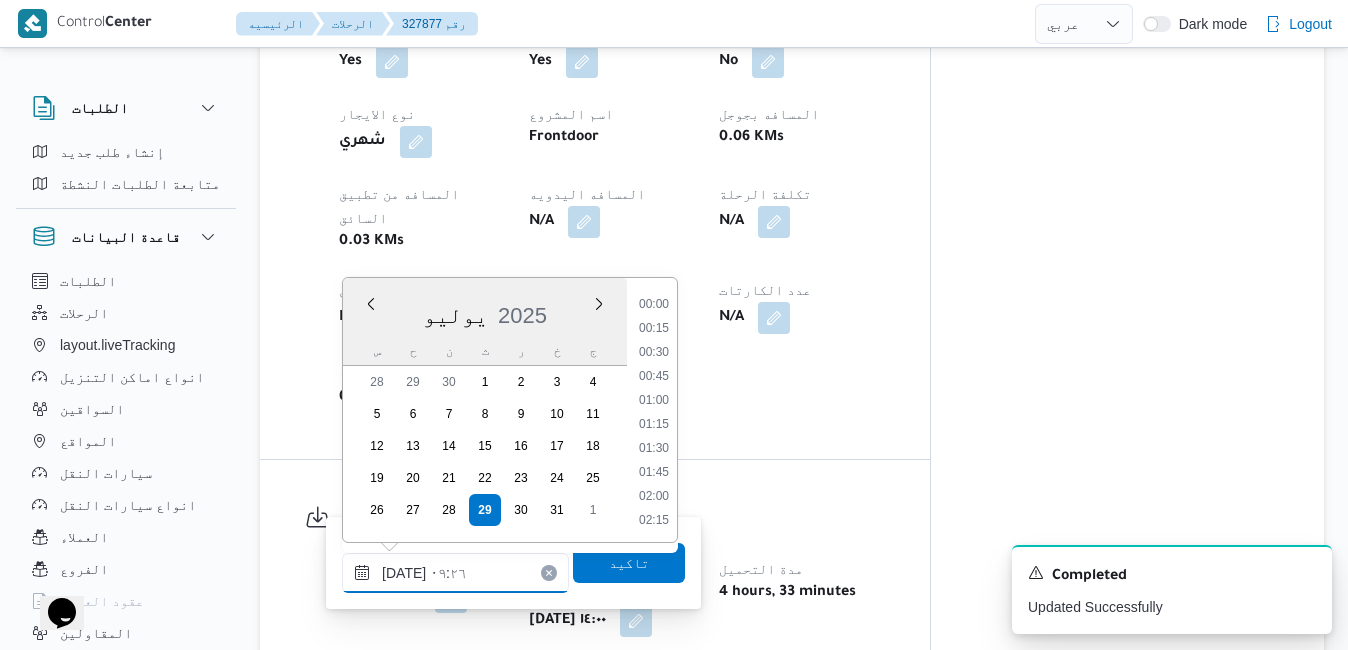 click on "٢٩/٠٧/٢٠٢٥ ٠٩:٢٦" at bounding box center [455, 573] 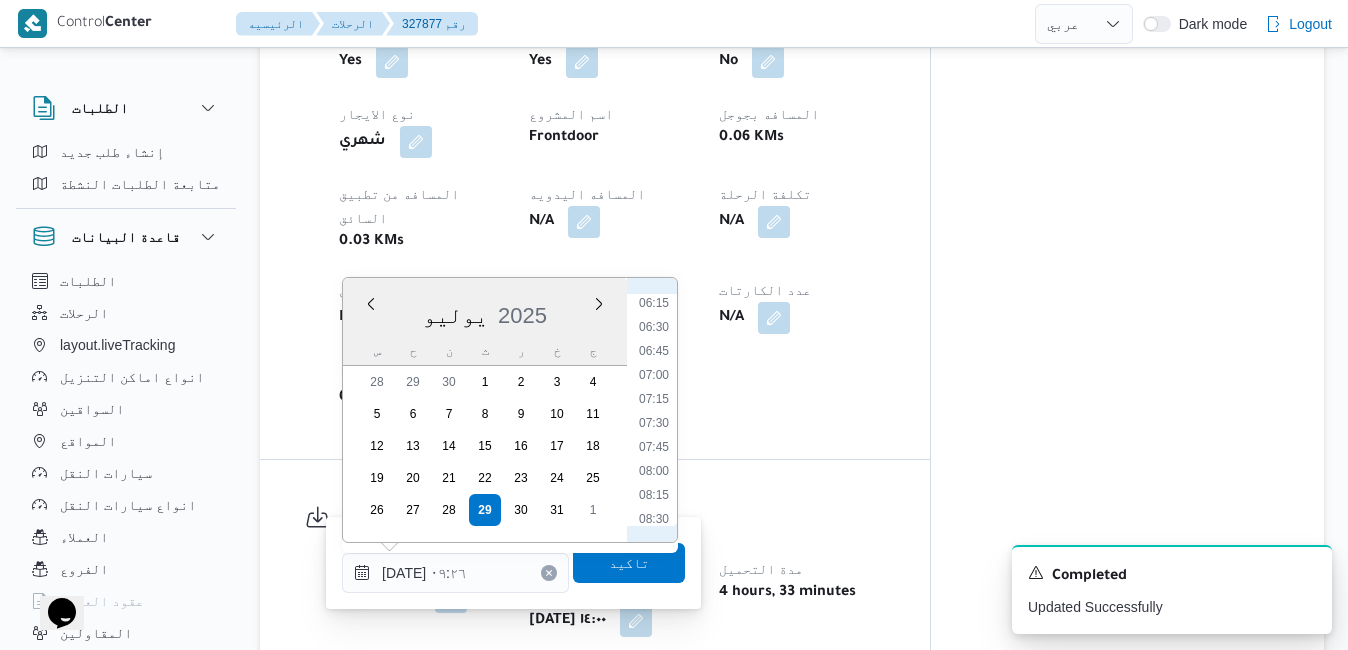 scroll, scrollTop: 563, scrollLeft: 0, axis: vertical 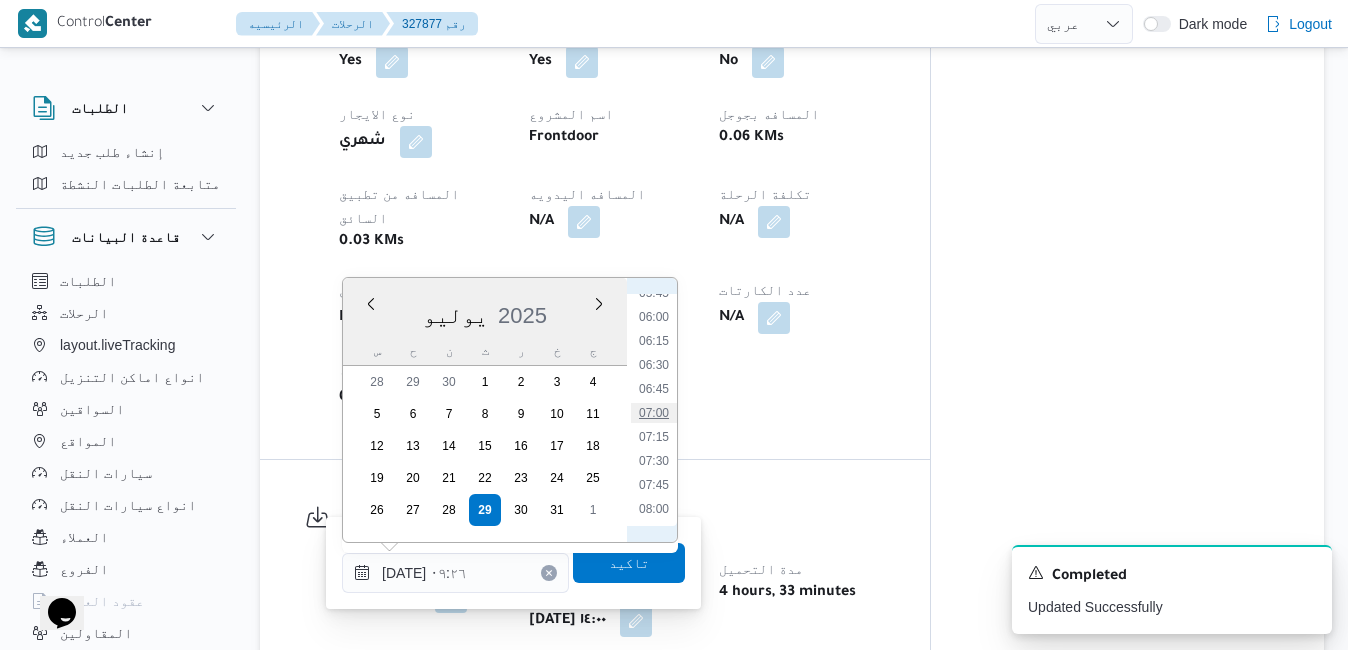 click on "07:00" at bounding box center [654, 413] 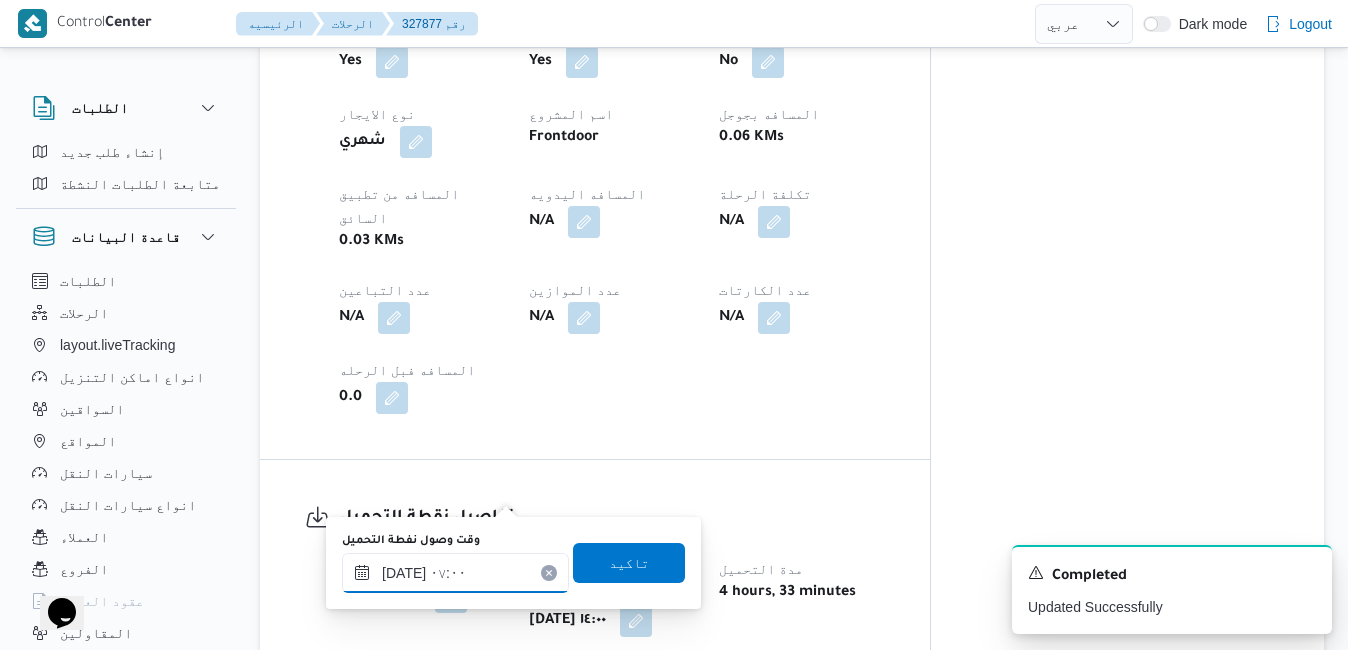 click on "٢٩/٠٧/٢٠٢٥ ٠٧:٠٠" at bounding box center (455, 573) 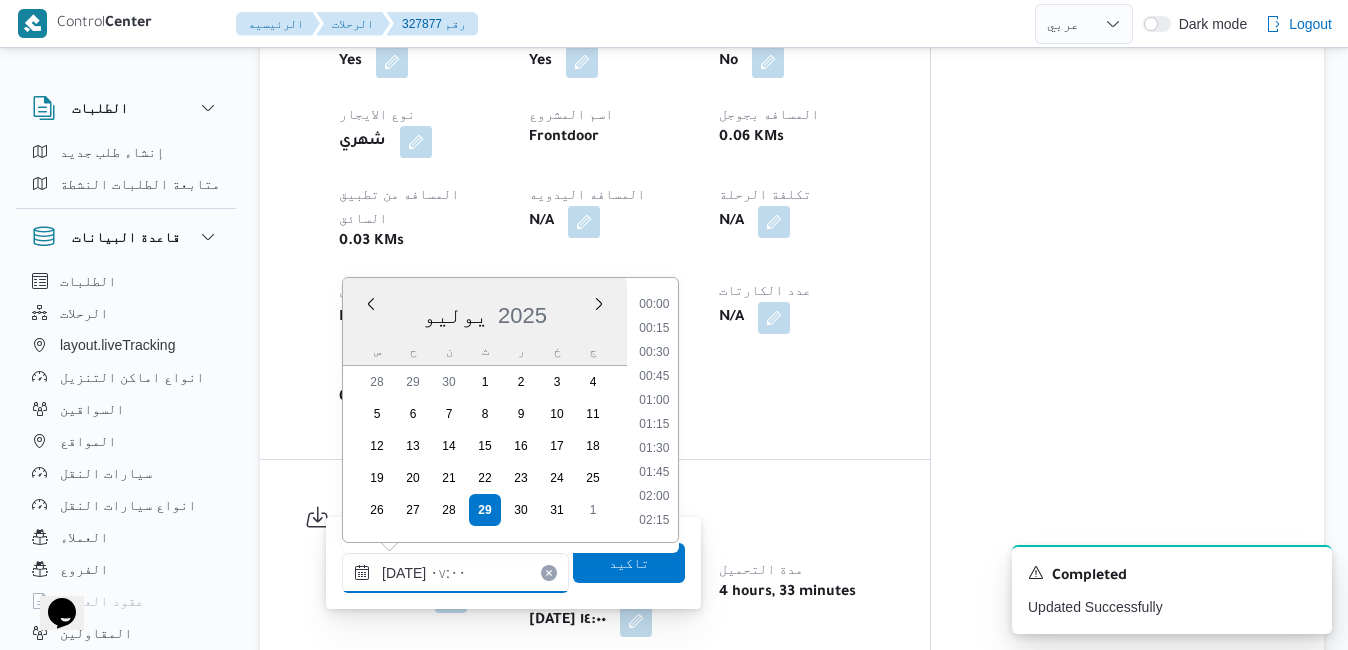 scroll, scrollTop: 550, scrollLeft: 0, axis: vertical 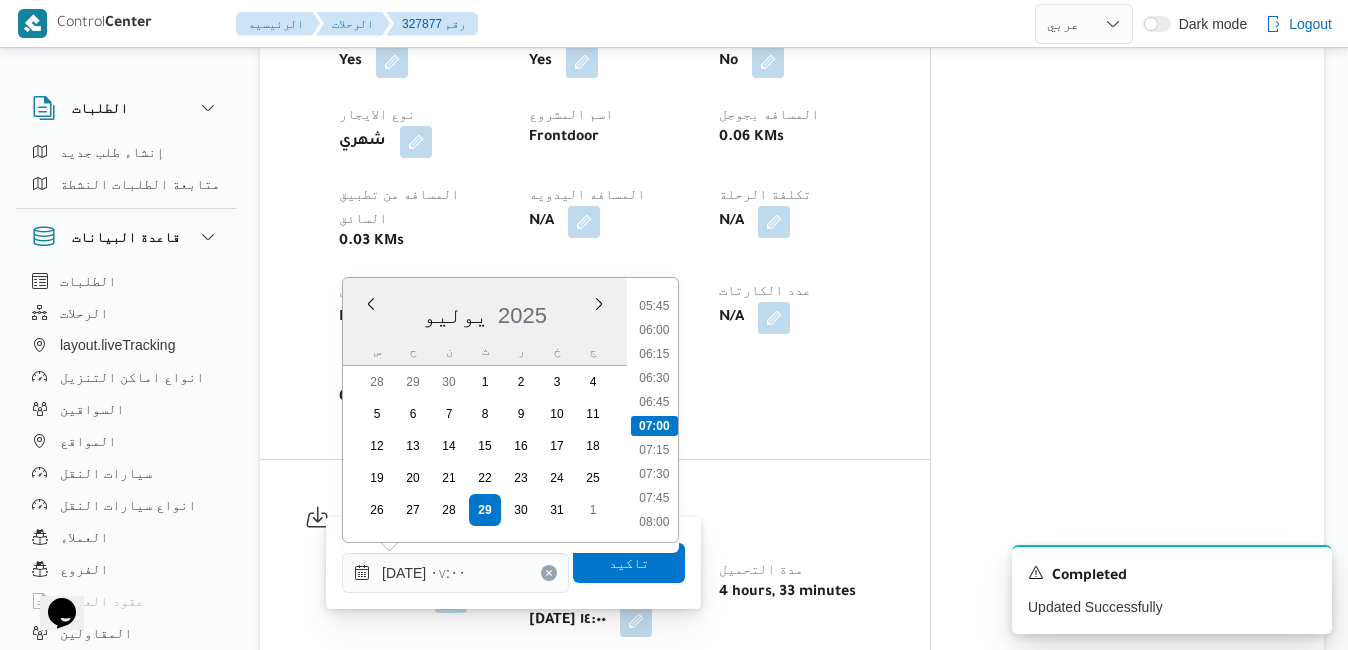 click on "تفاصيل نقطة التحميل وقت وصول نفطة التحميل ثلاثاء ٢٩ يوليو ٢٠٢٥ ٠٩:٢٦ وقت مغادرة نقطة التحميل ثلاثاء ٢٩ يوليو ٢٠٢٥ ١٤:٠٠ مدة التحميل 4 hours, 33 minutes عدد الوحدات المحمله 400 وحدة التحميل كراتين مرفقات نقطة التحميل 0 اطلاع رقم الاذن N/A" at bounding box center (595, 651) 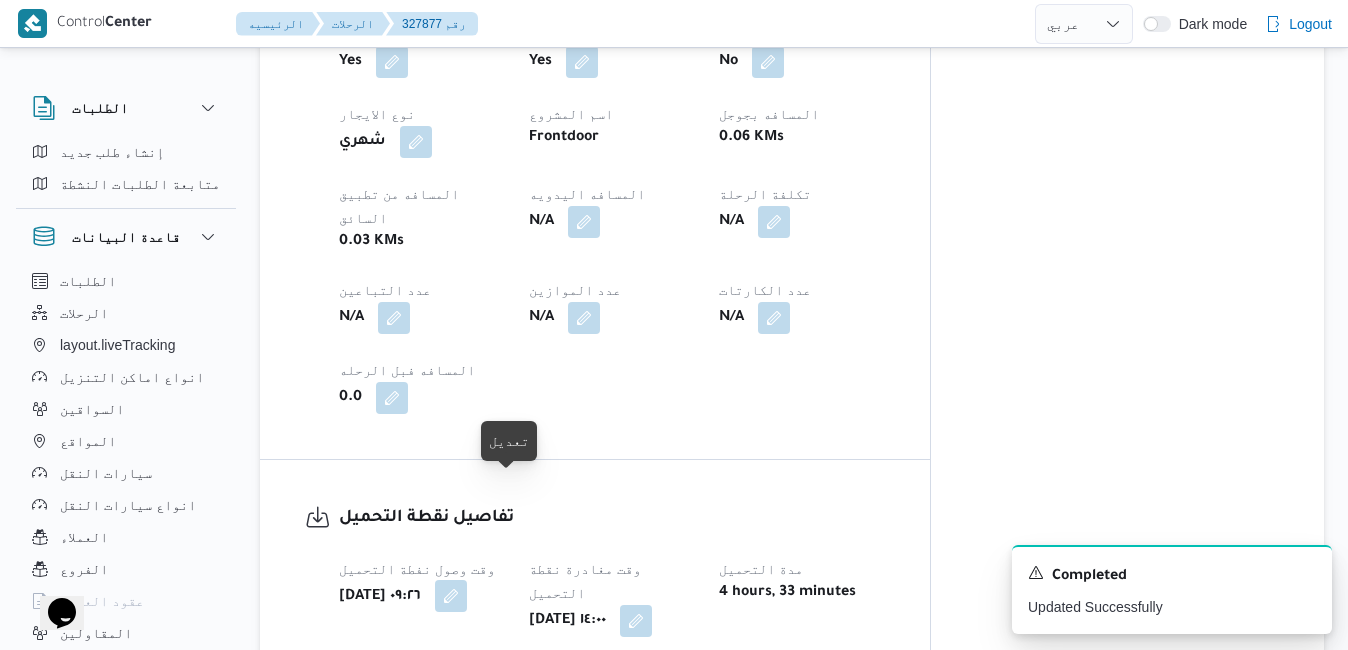 click at bounding box center (451, 596) 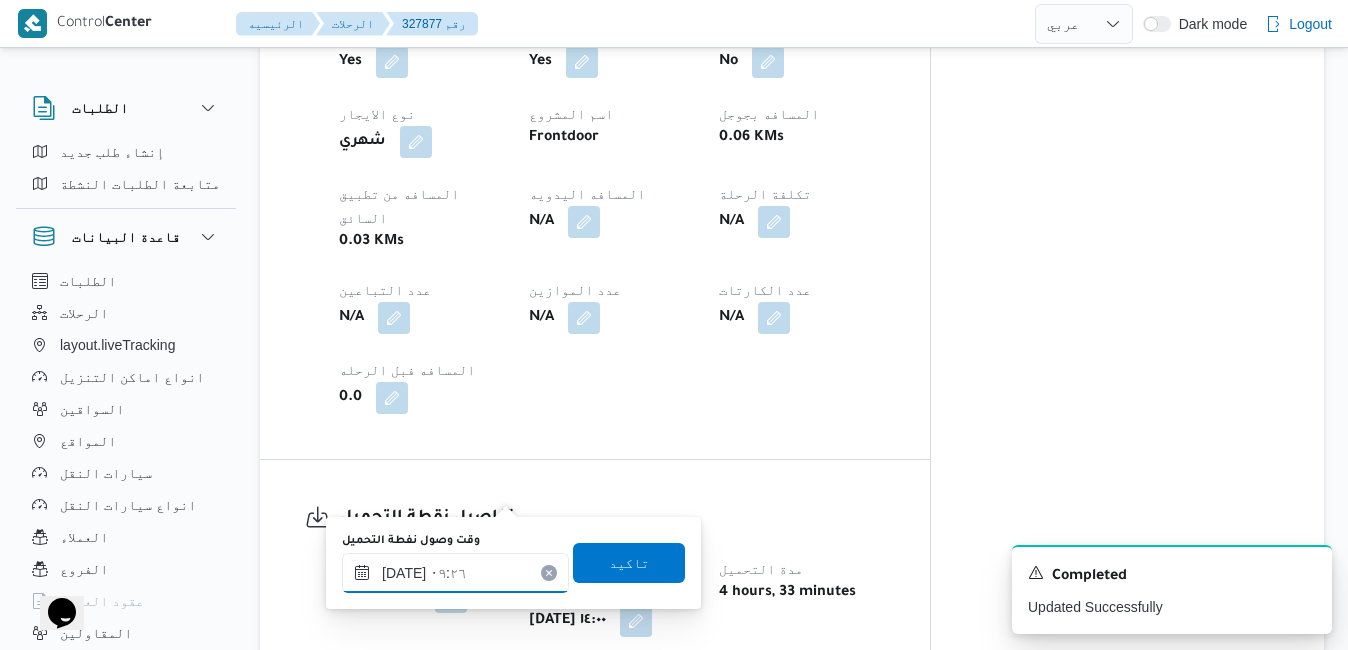 click on "٢٩/٠٧/٢٠٢٥ ٠٩:٢٦" at bounding box center [455, 573] 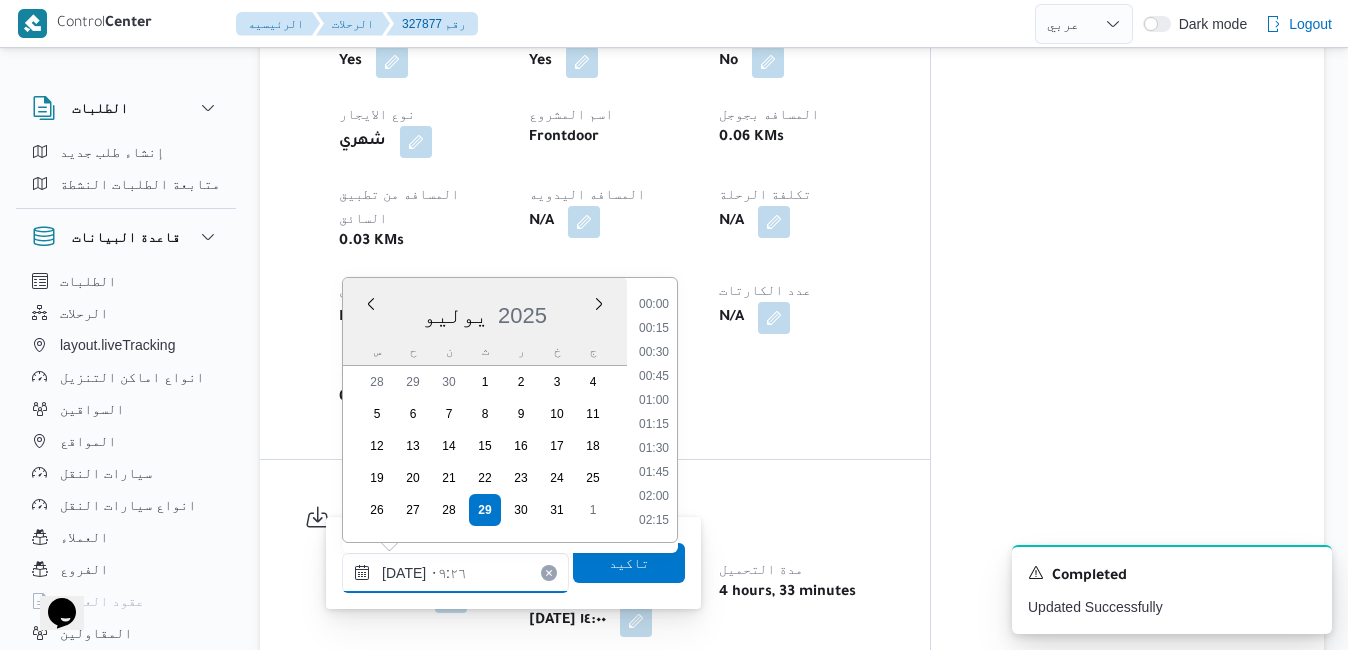 scroll, scrollTop: 766, scrollLeft: 0, axis: vertical 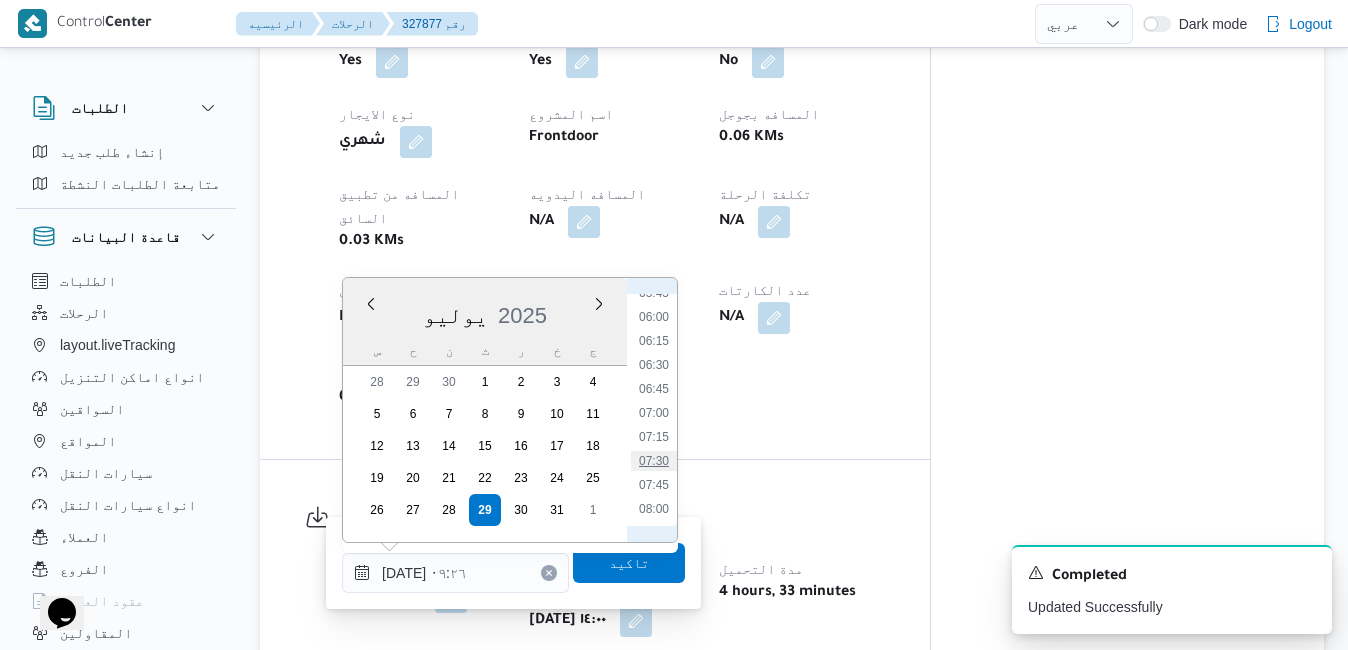 click on "07:30" at bounding box center [654, 461] 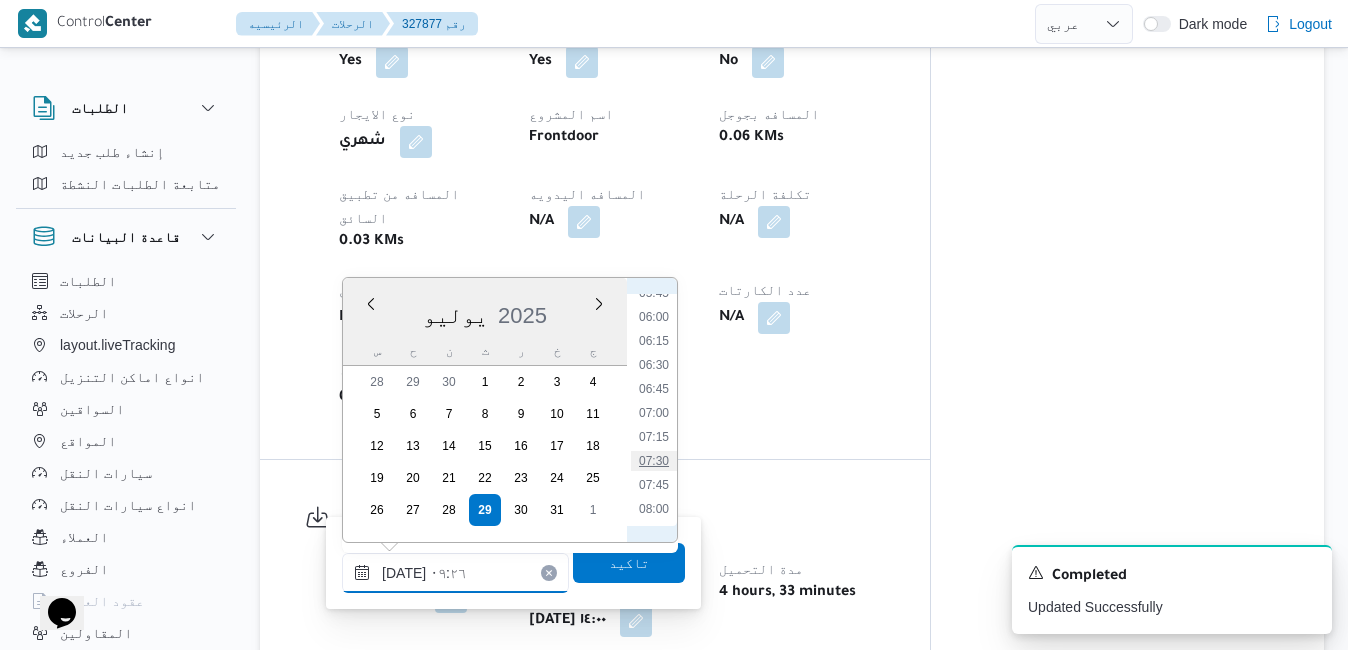 type on "٢٩/٠٧/٢٠٢٥ ٠٧:٣٠" 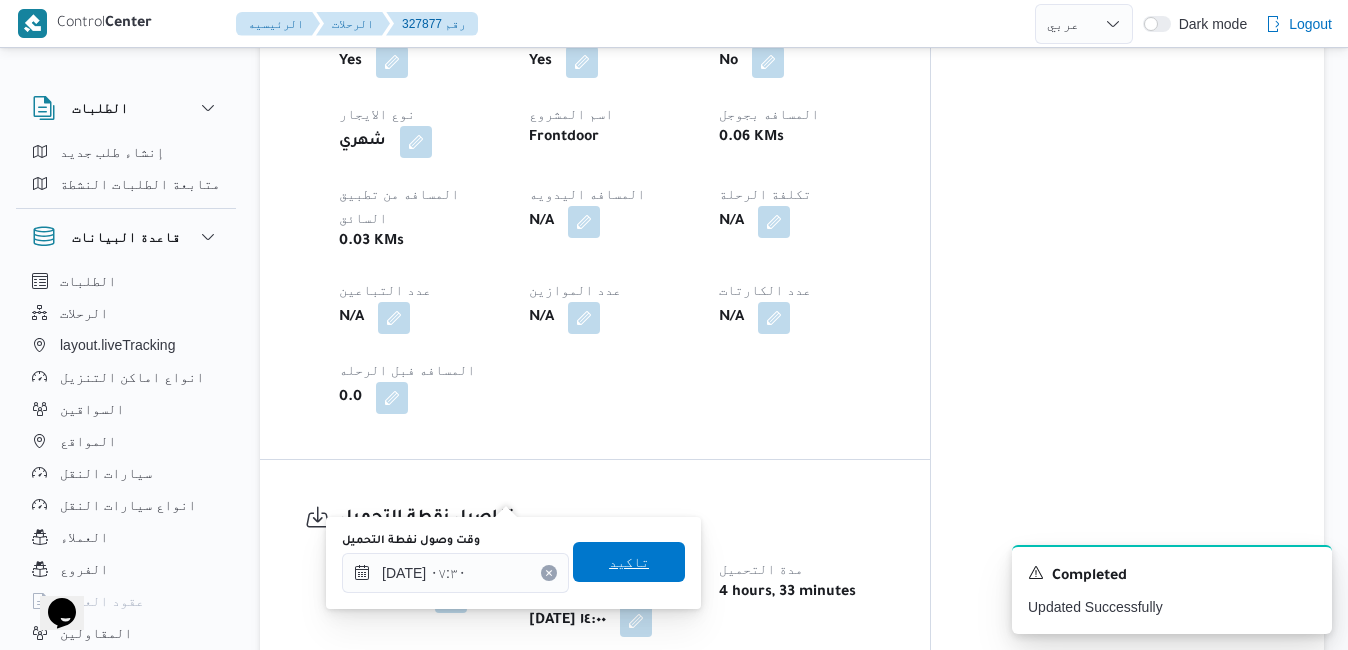 click on "تاكيد" at bounding box center (629, 562) 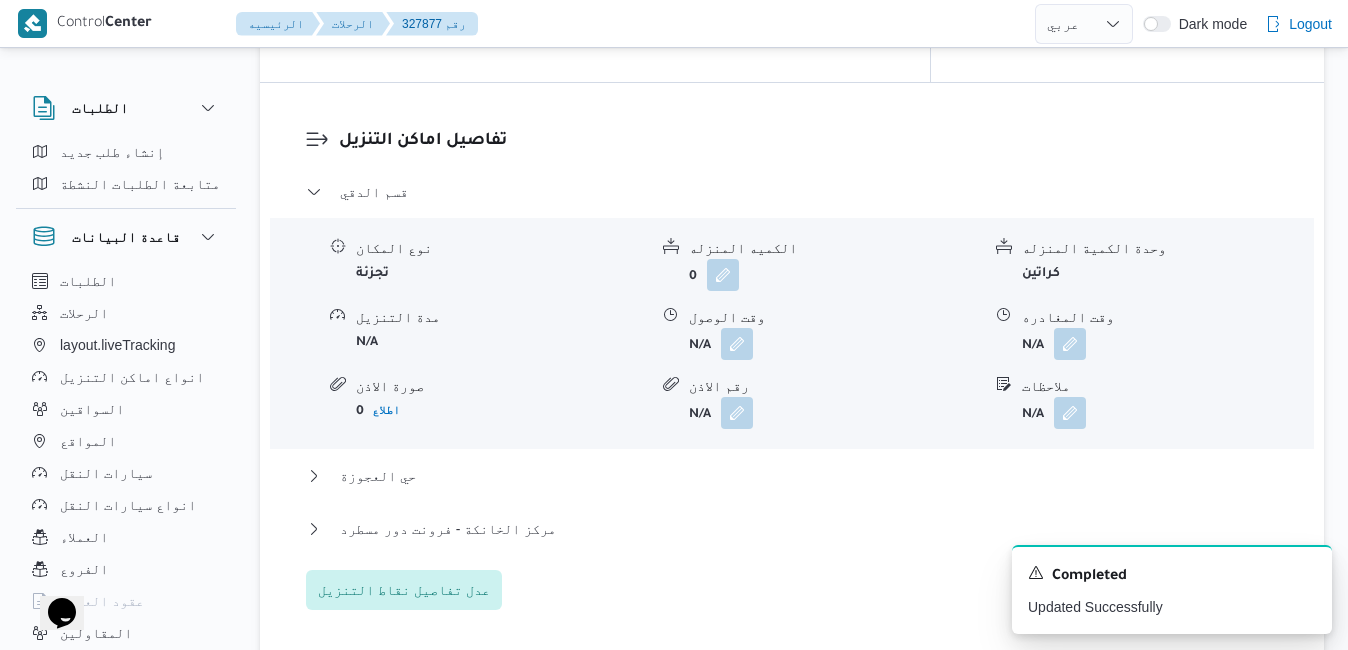 scroll, scrollTop: 1840, scrollLeft: 0, axis: vertical 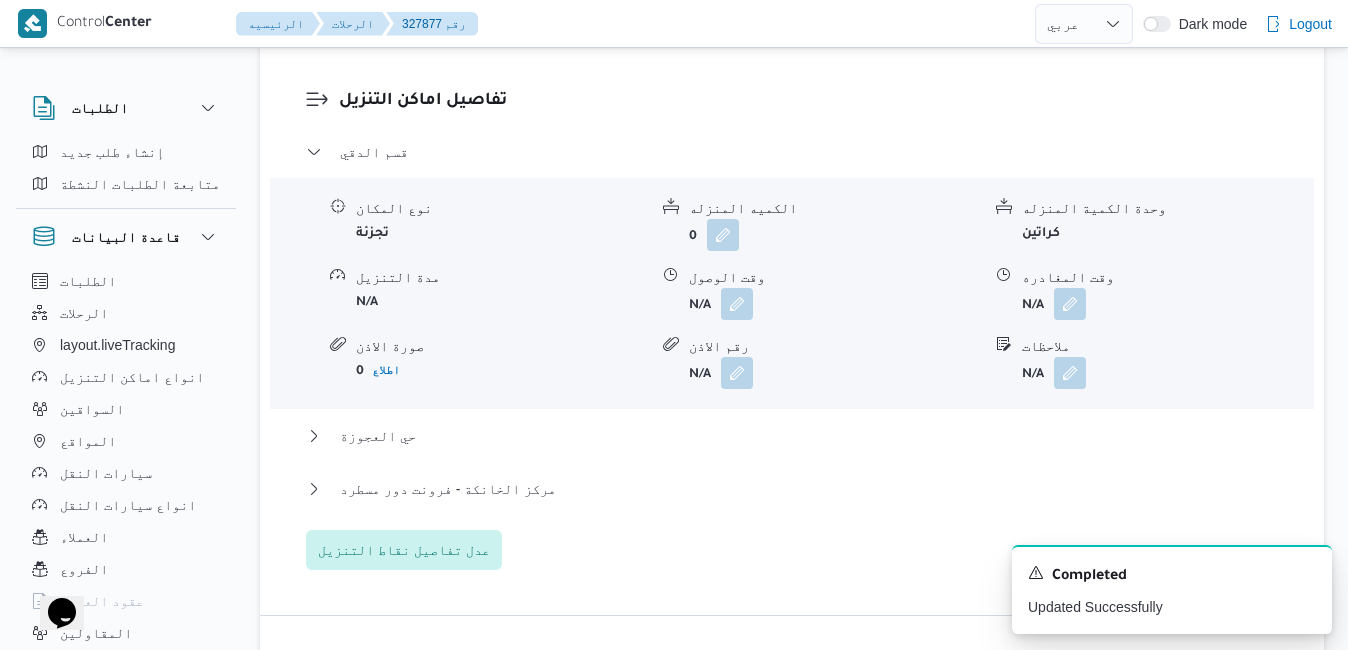 click at bounding box center [388, 728] 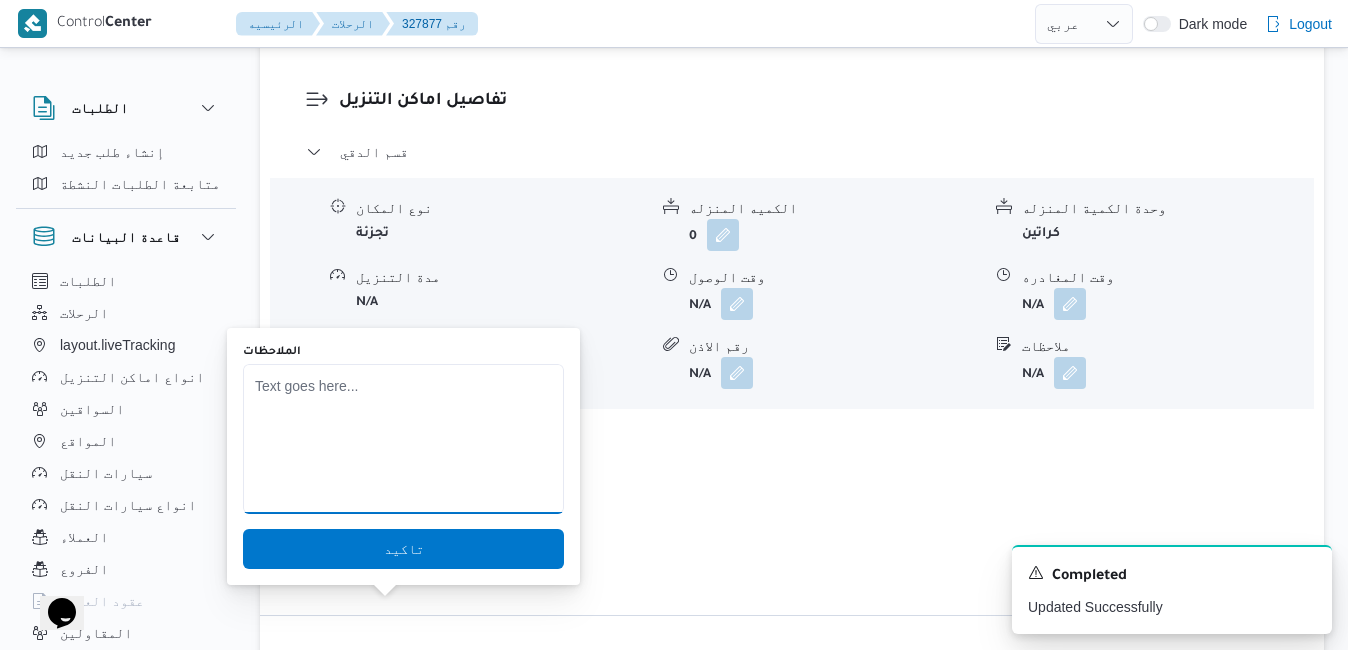 click on "الملاحظات" at bounding box center [403, 439] 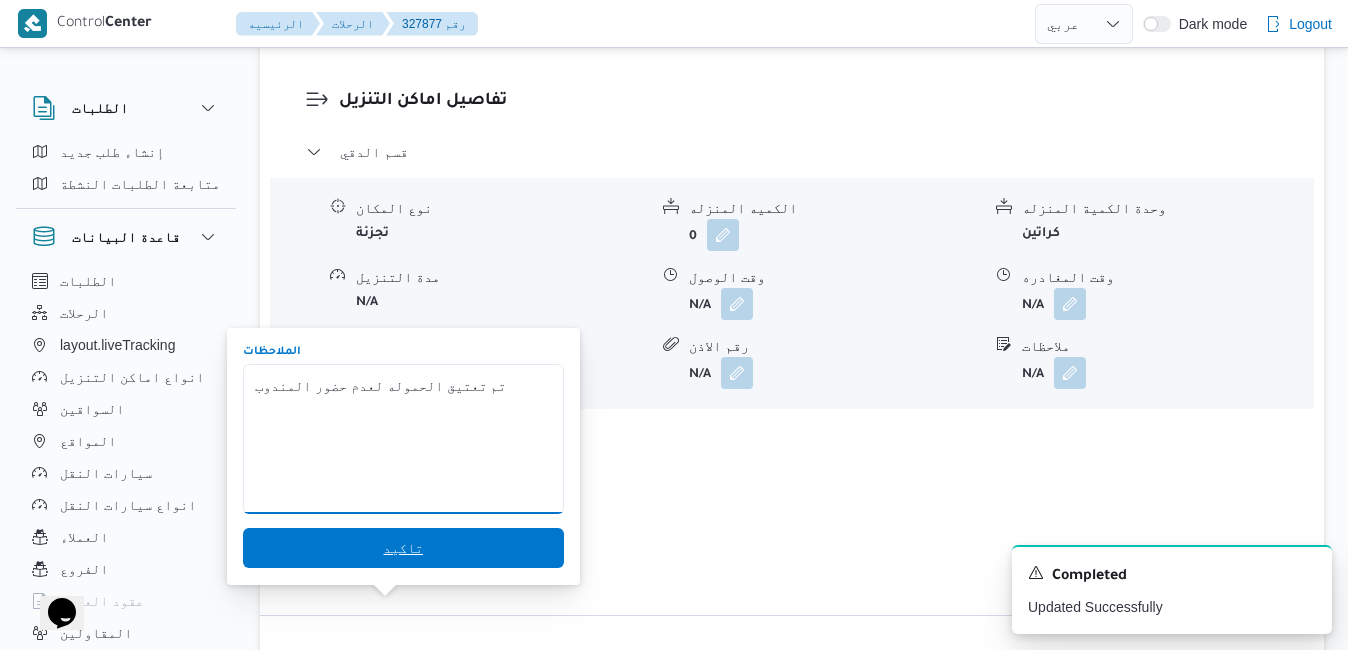 type on "تم تعتيق الحموله لعدم حضور المندوب" 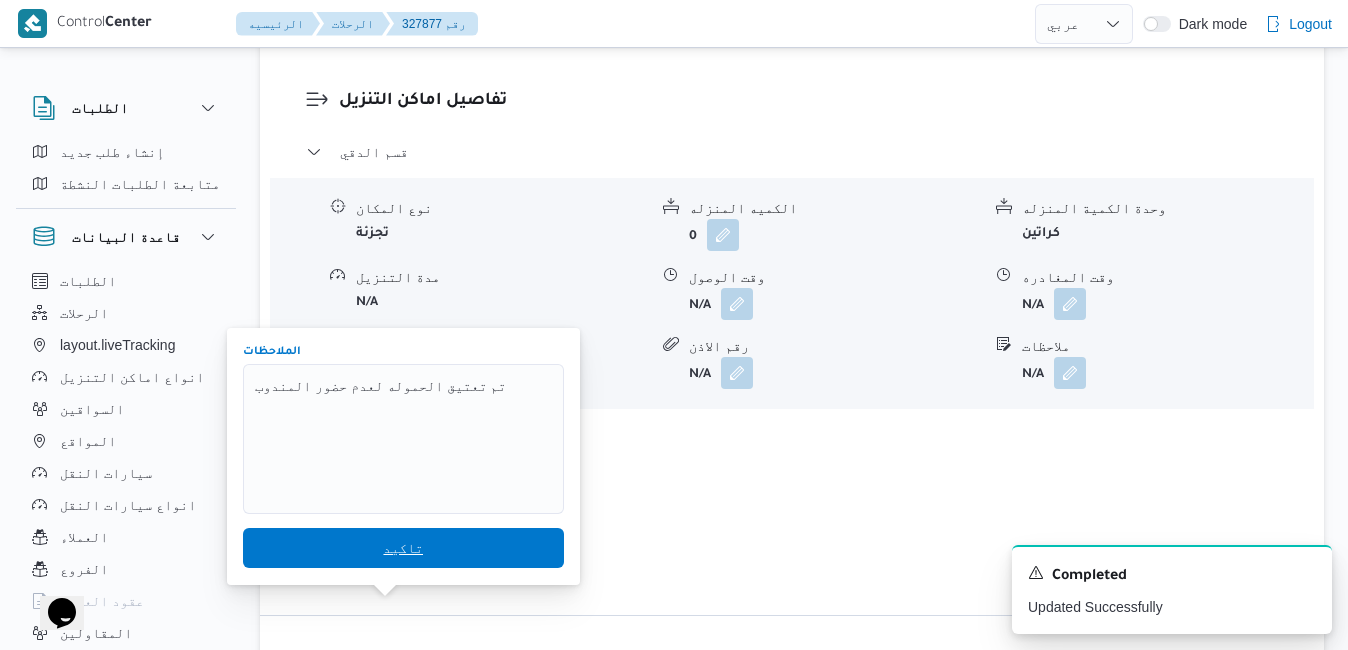 click on "تاكيد" at bounding box center [403, 548] 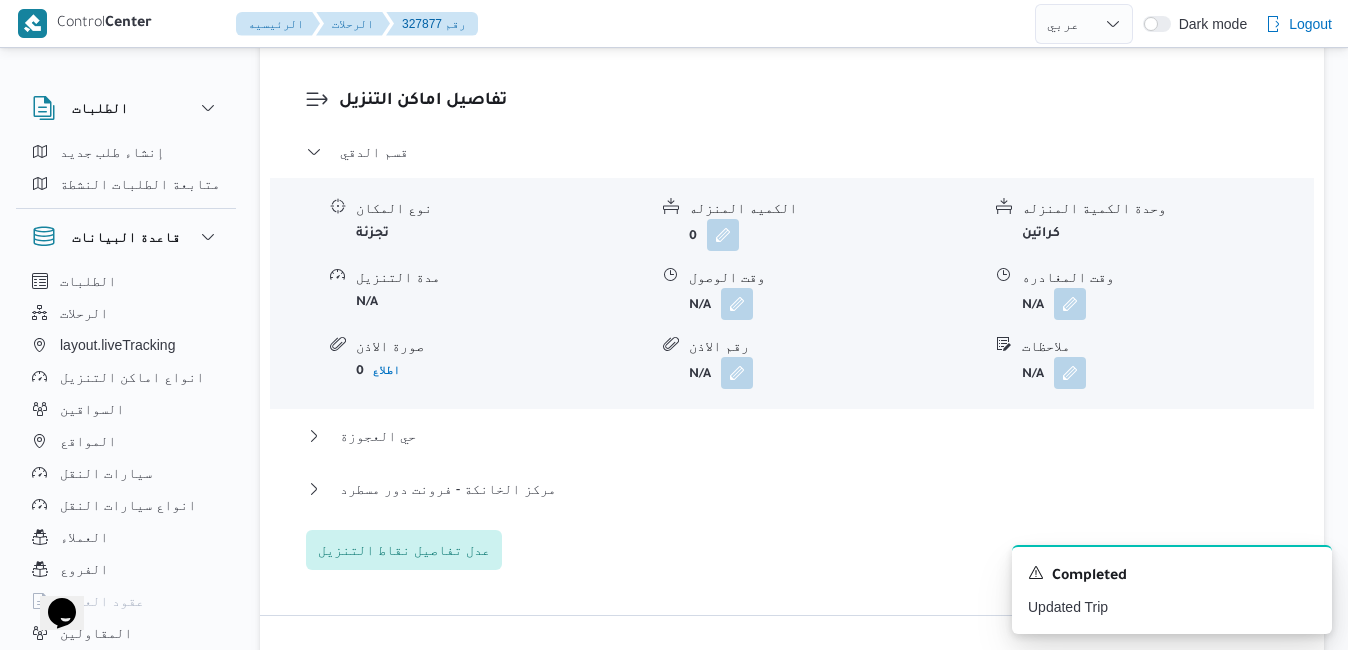 scroll, scrollTop: 2027, scrollLeft: 0, axis: vertical 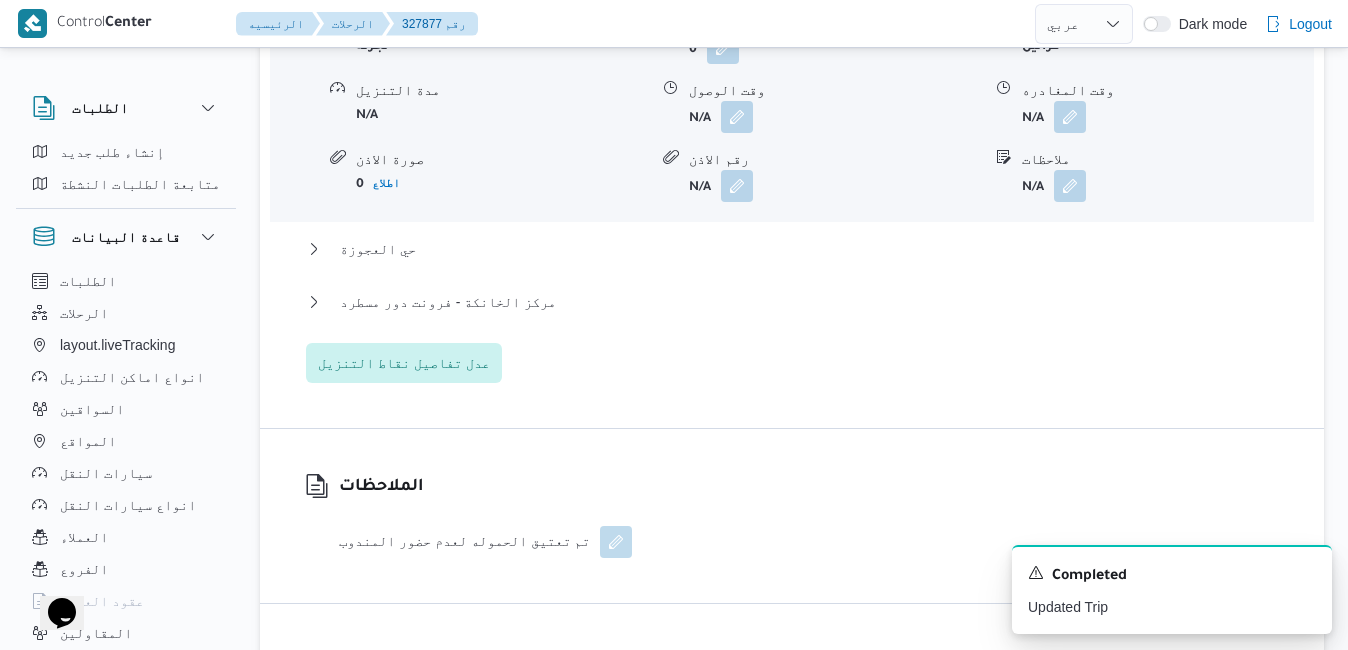 click on "الملاحظات تم تعتيق الحموله لعدم حضور المندوب" at bounding box center (792, 516) 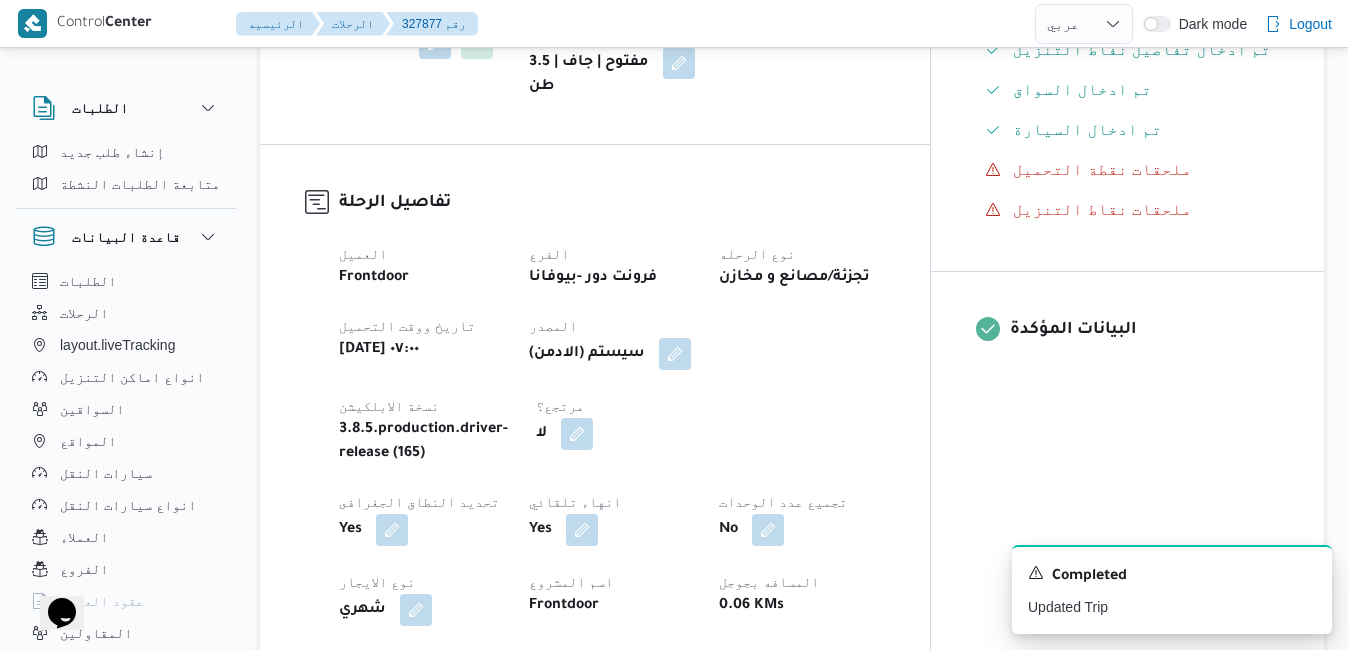 scroll, scrollTop: 587, scrollLeft: 0, axis: vertical 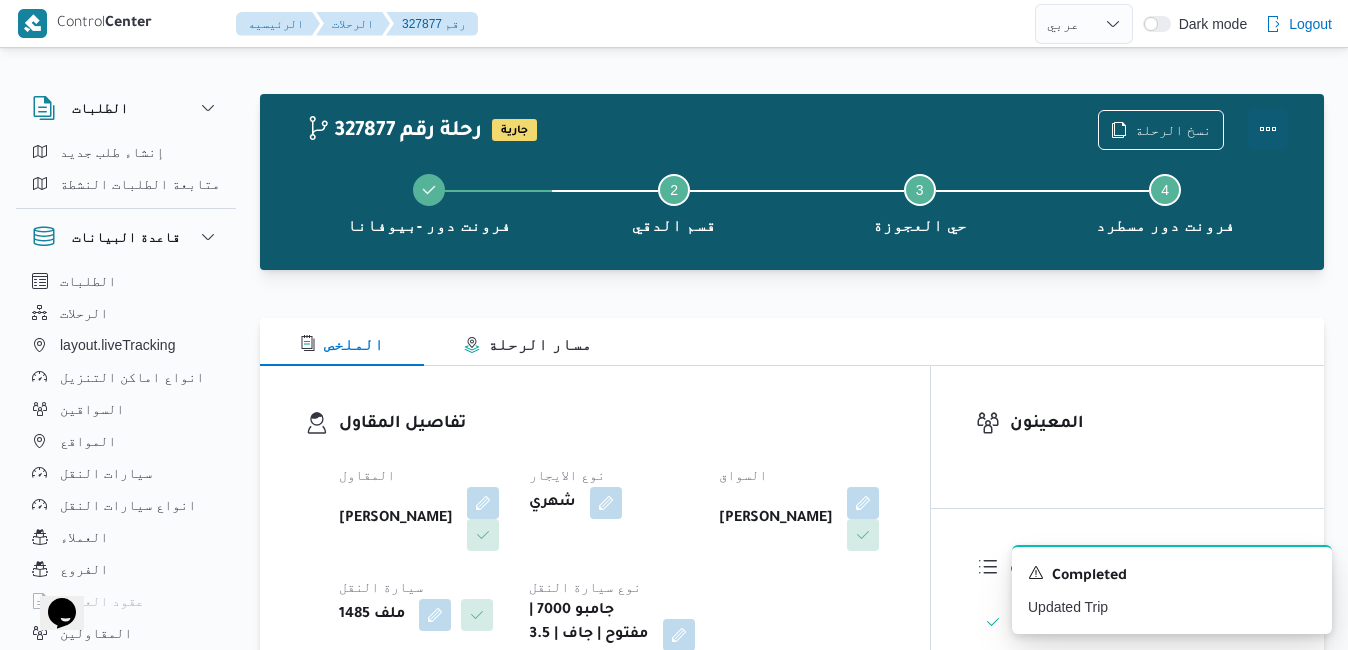 click at bounding box center (1268, 129) 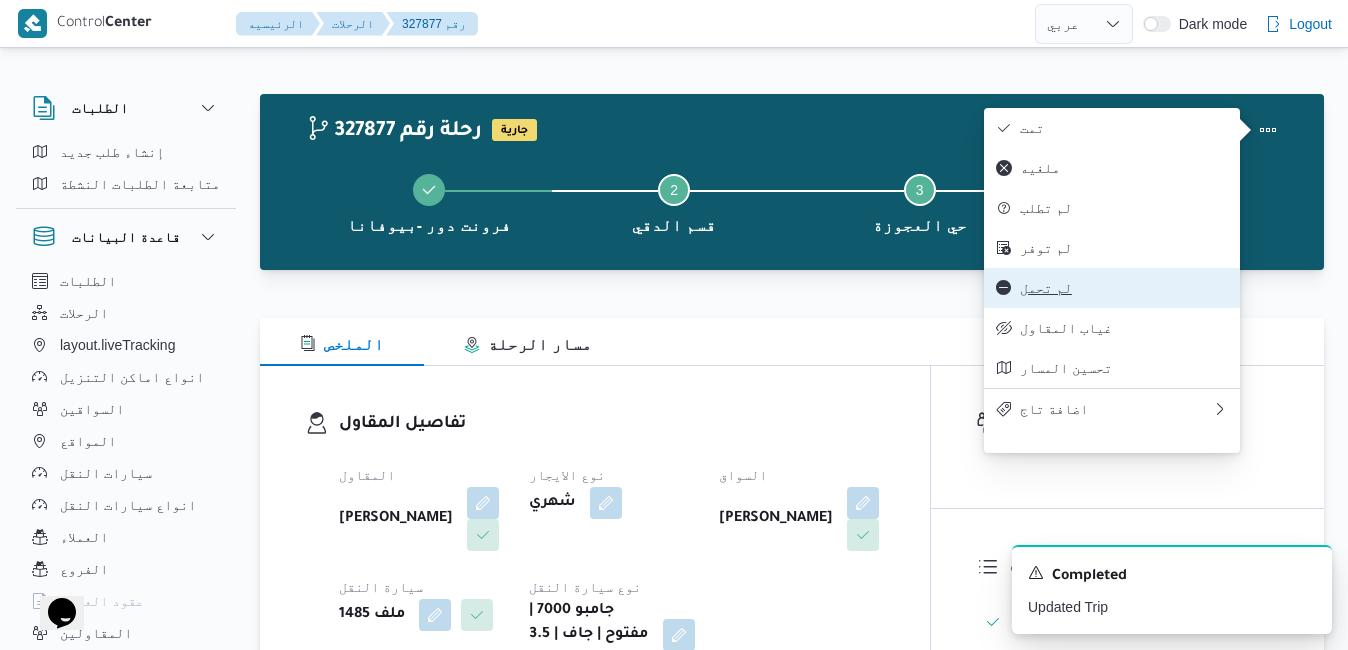 click on "لم تحمل" at bounding box center (1124, 288) 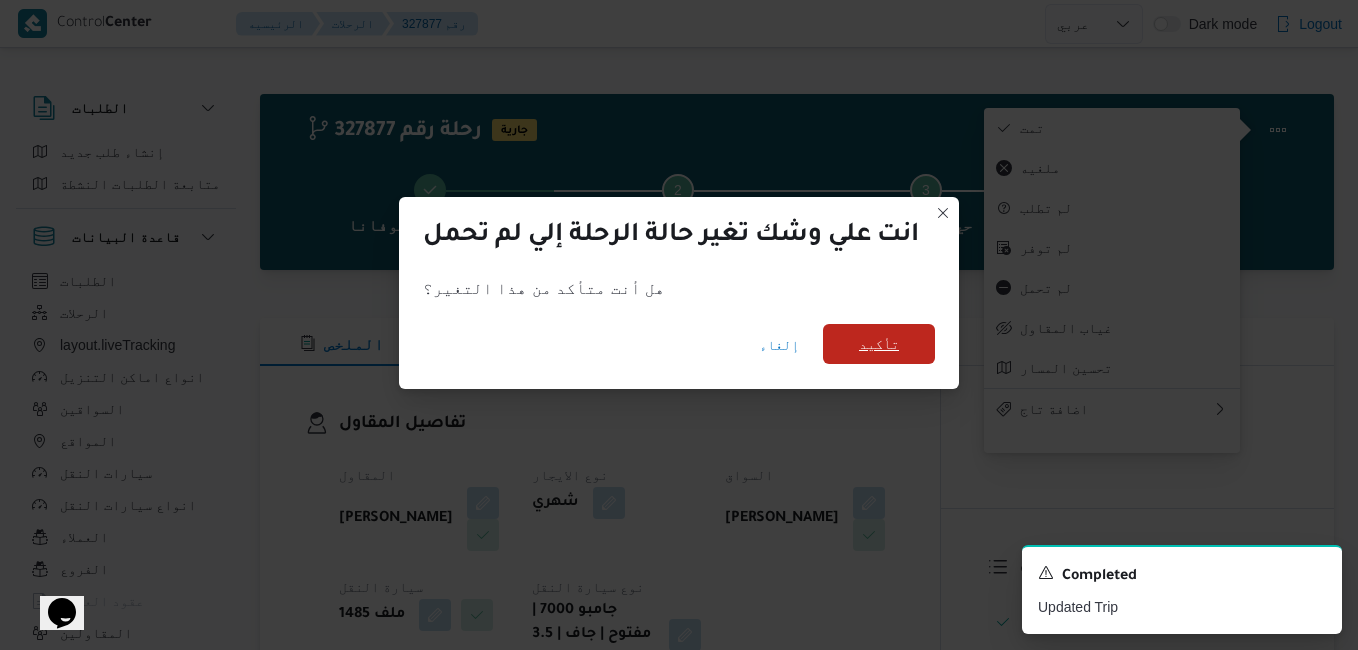 click on "تأكيد" at bounding box center [879, 344] 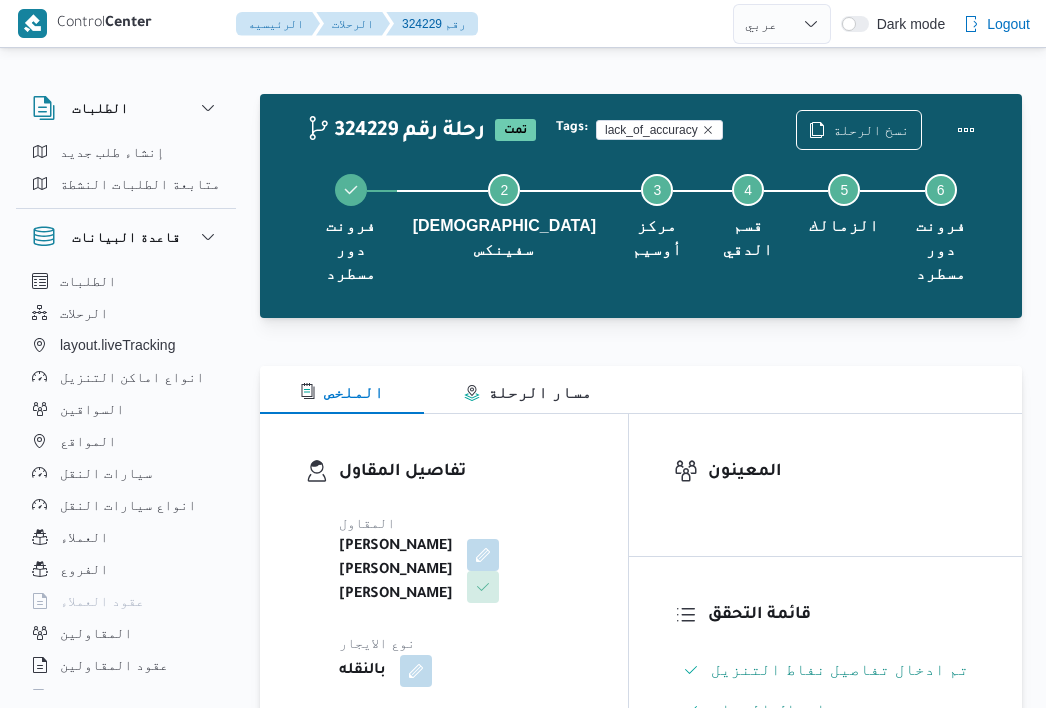 select on "ar" 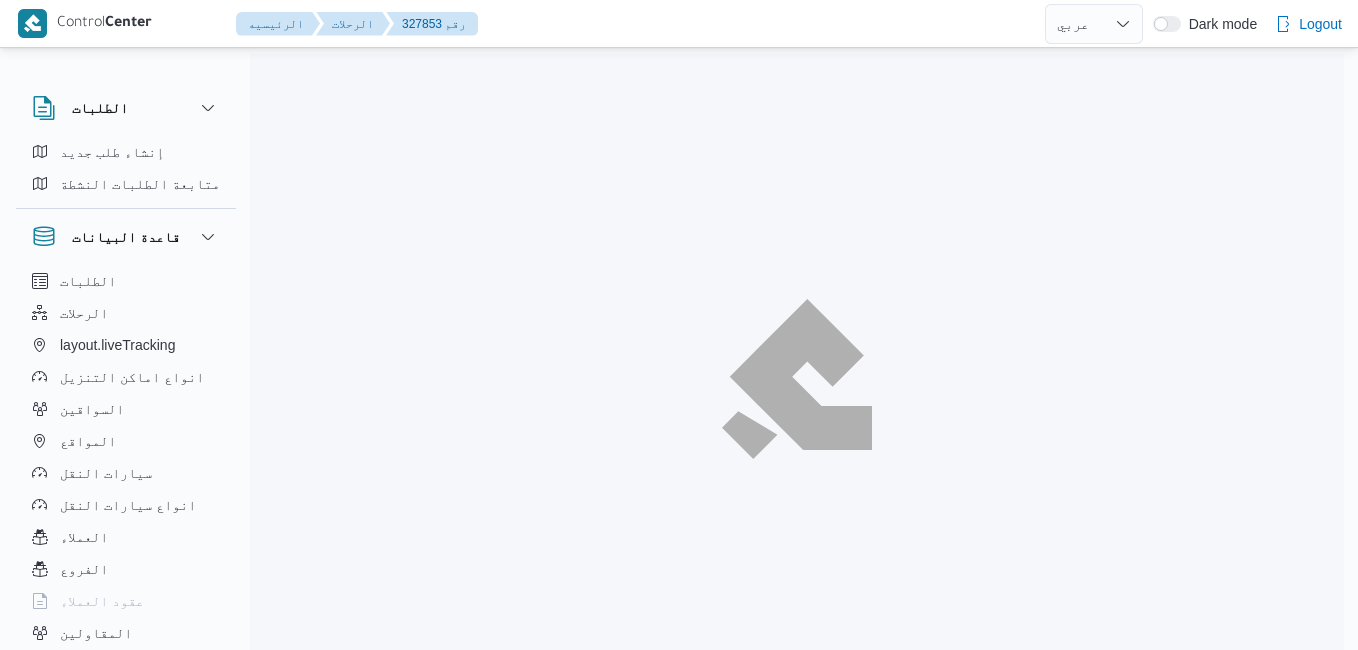 select on "ar" 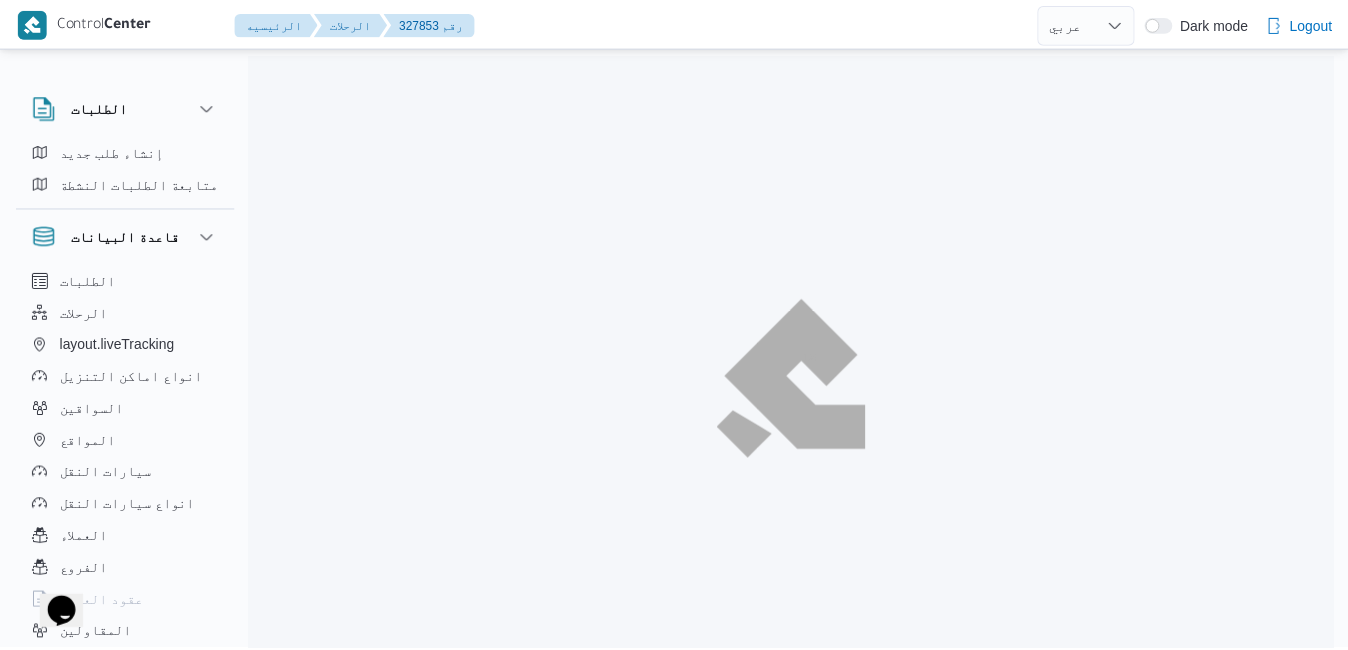 scroll, scrollTop: 0, scrollLeft: 0, axis: both 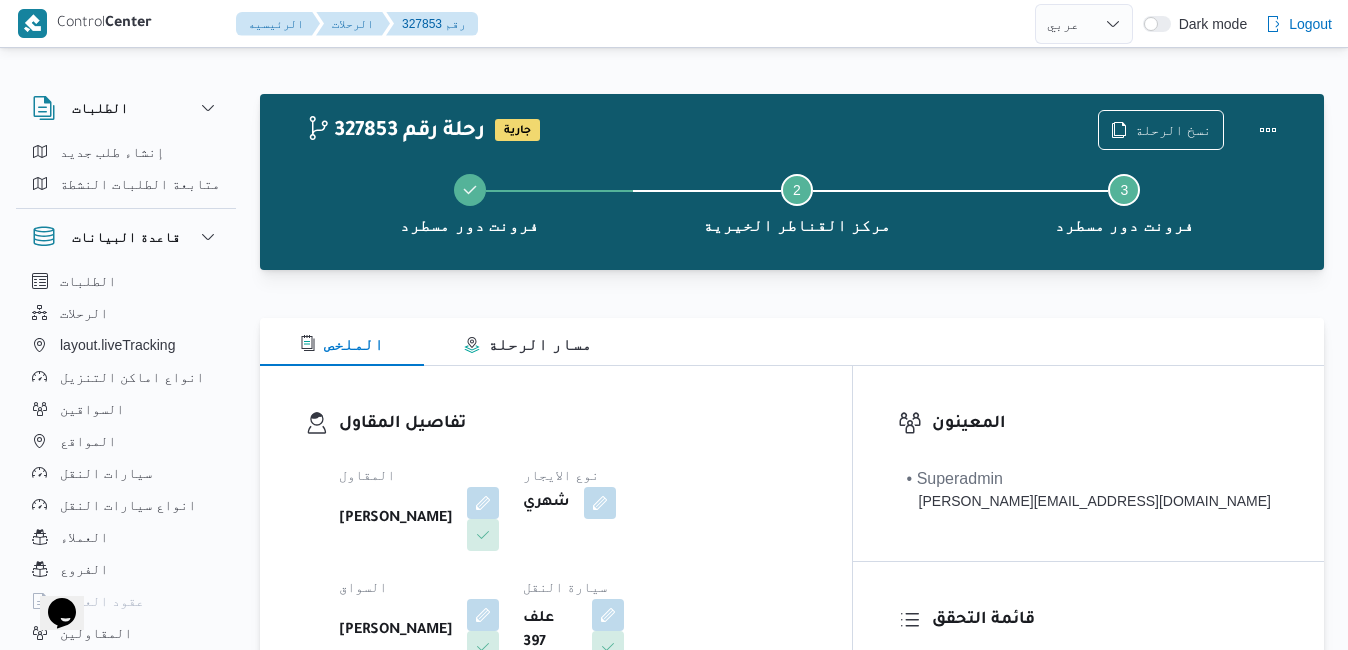 click on "الملخص مسار الرحلة" at bounding box center [792, 342] 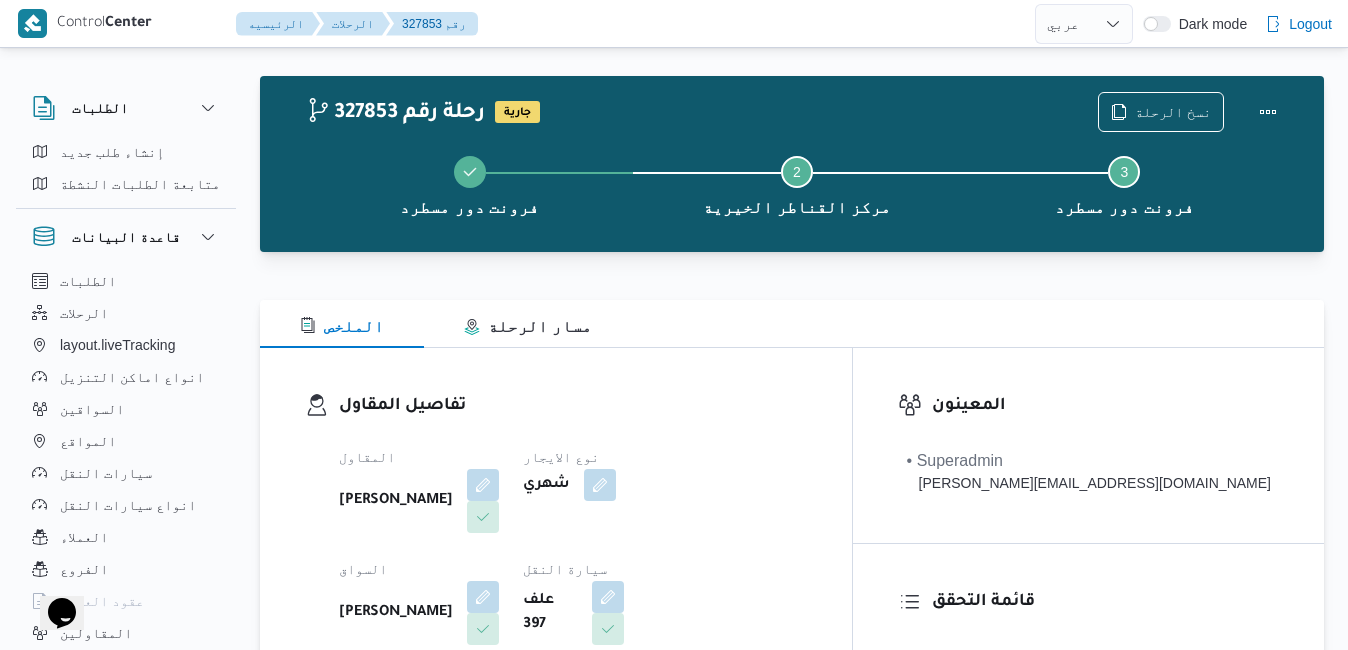 scroll, scrollTop: 0, scrollLeft: 0, axis: both 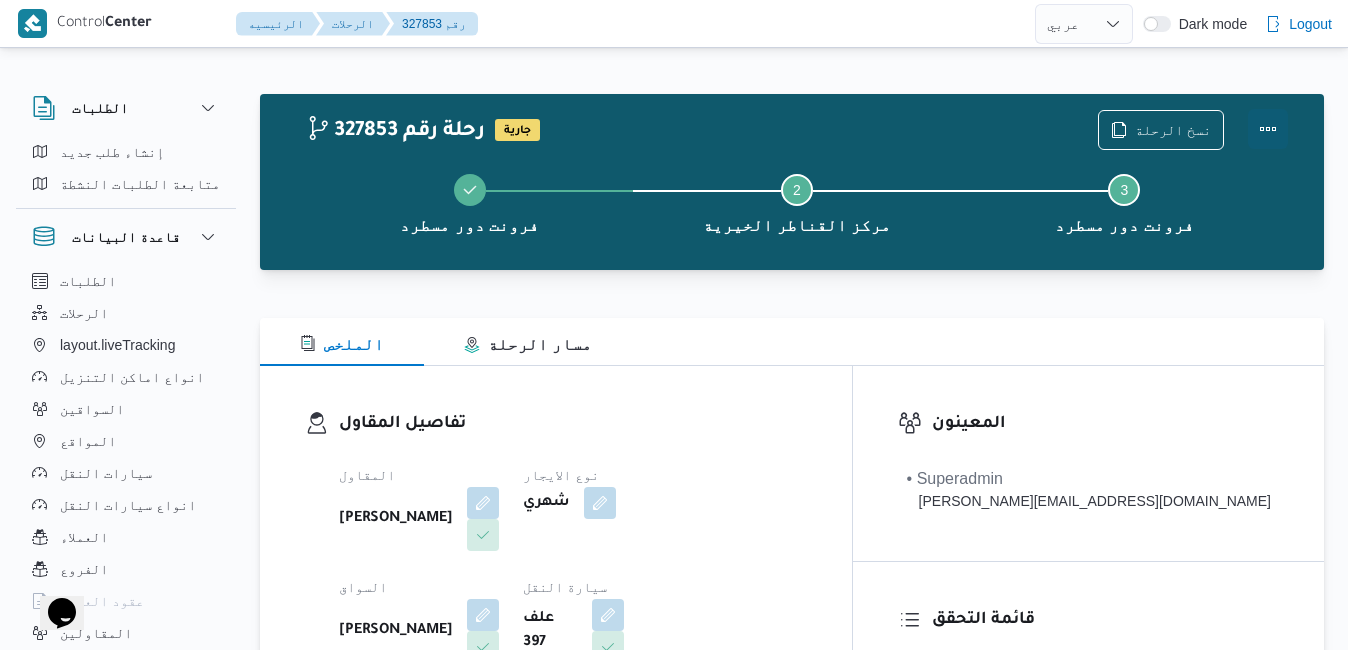 click at bounding box center (1268, 129) 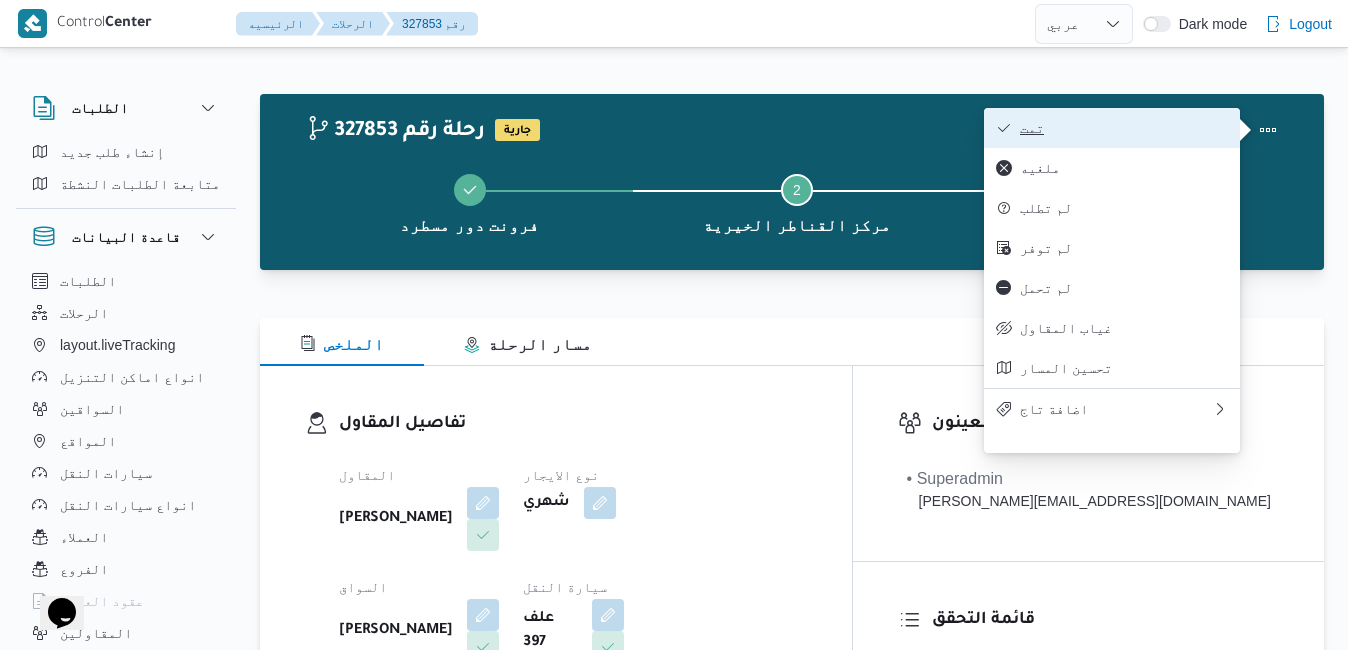 click on "تمت" at bounding box center (1124, 128) 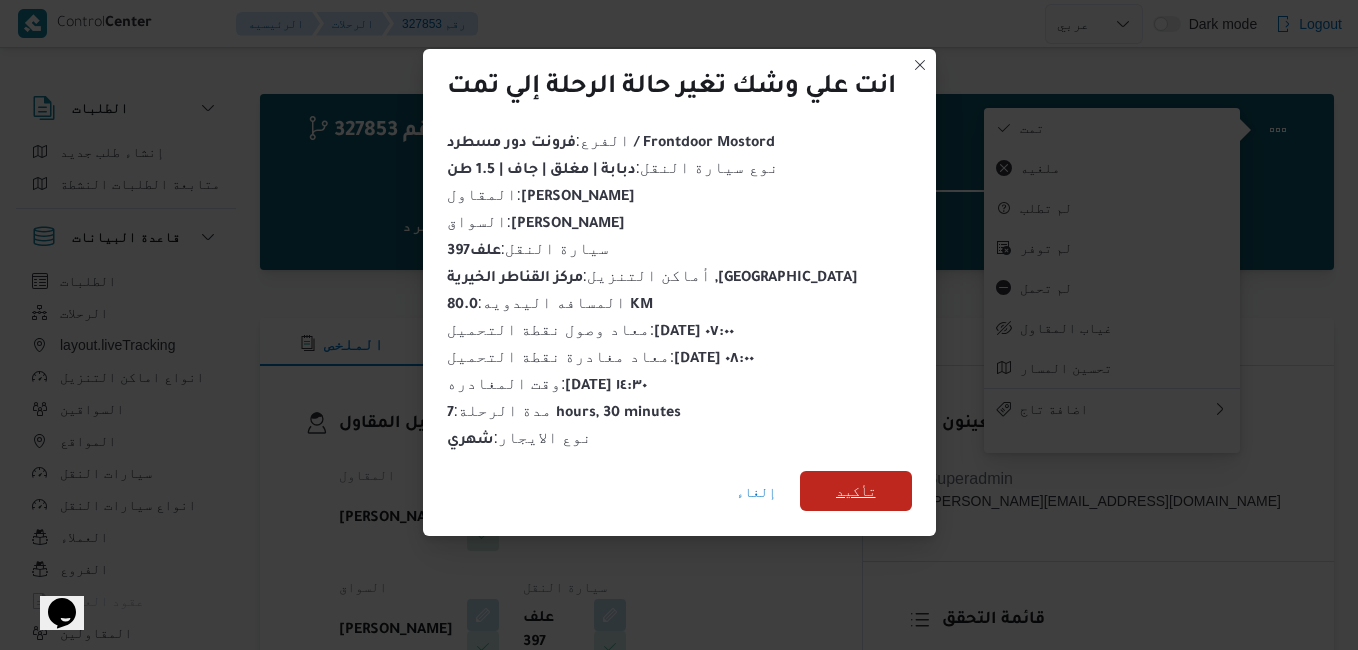 click on "تأكيد" at bounding box center [856, 491] 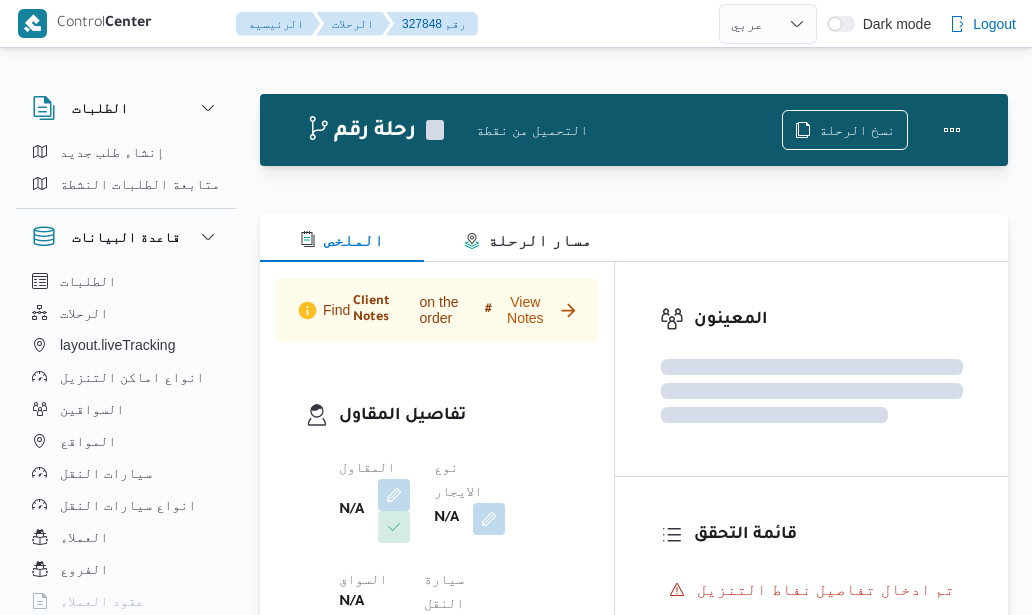 select on "ar" 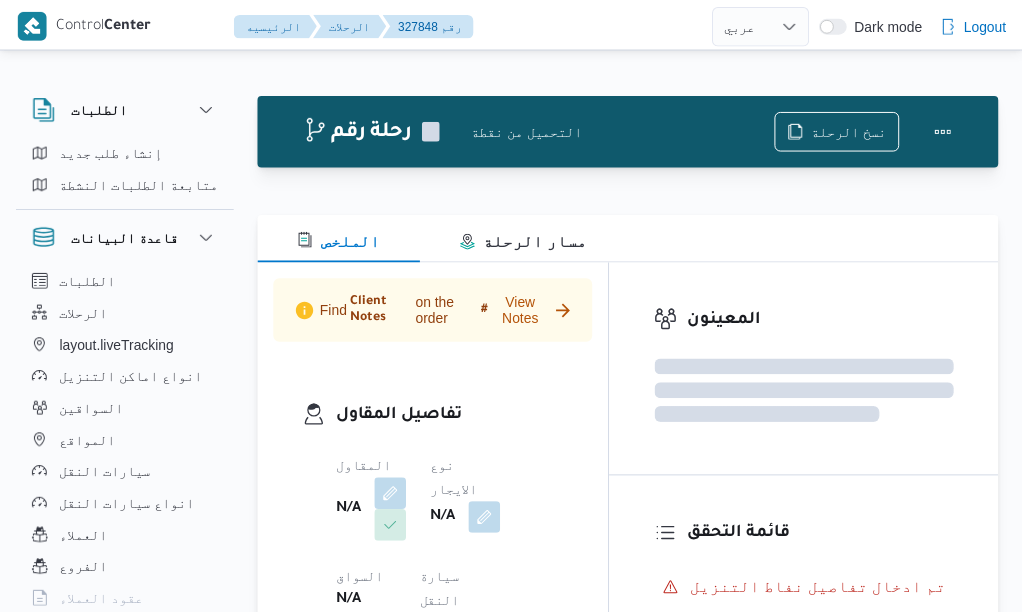 scroll, scrollTop: 0, scrollLeft: 0, axis: both 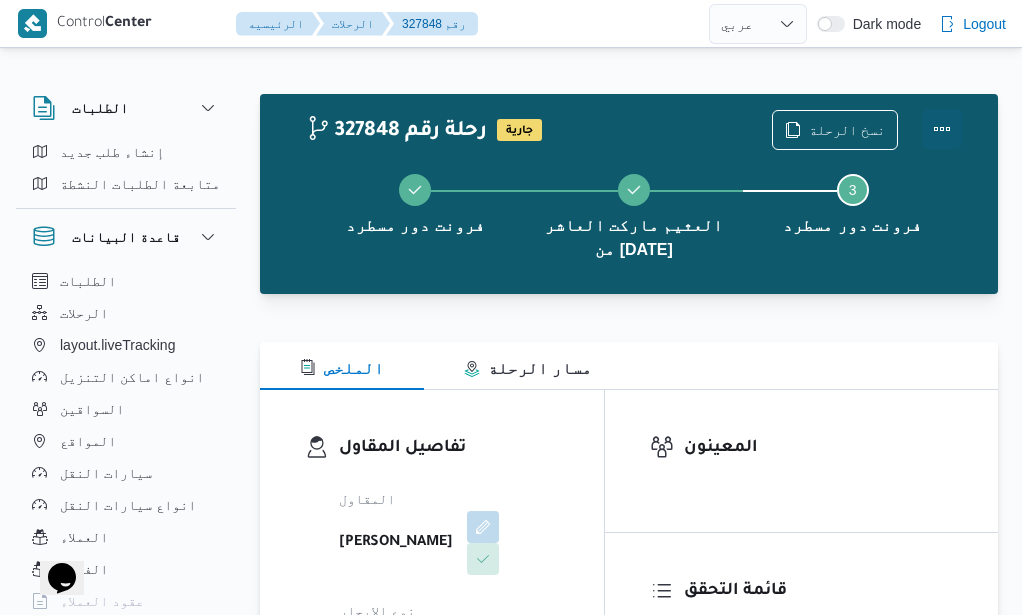 click at bounding box center (942, 129) 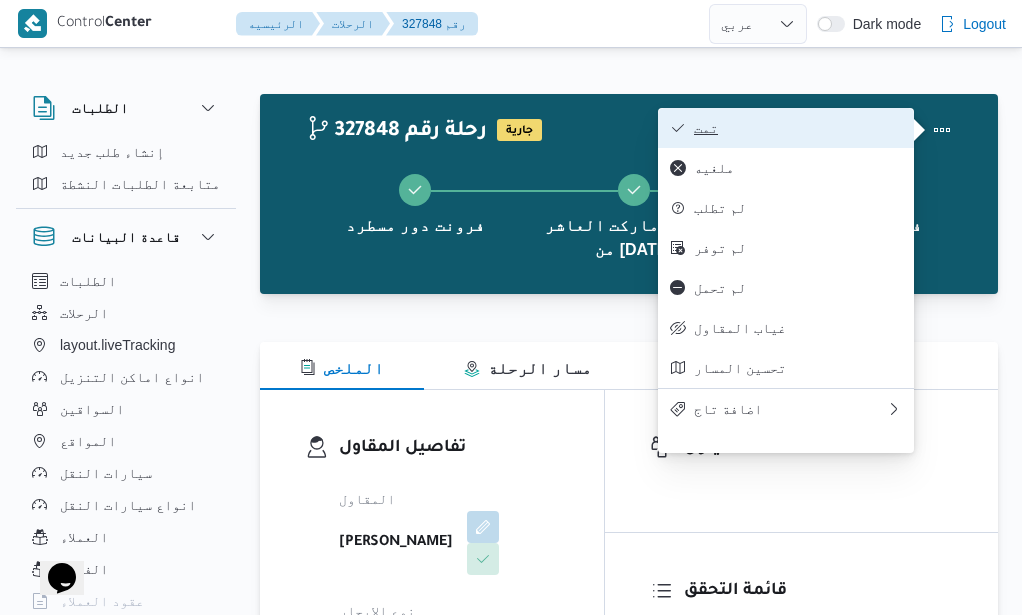 click on "تمت" at bounding box center [798, 128] 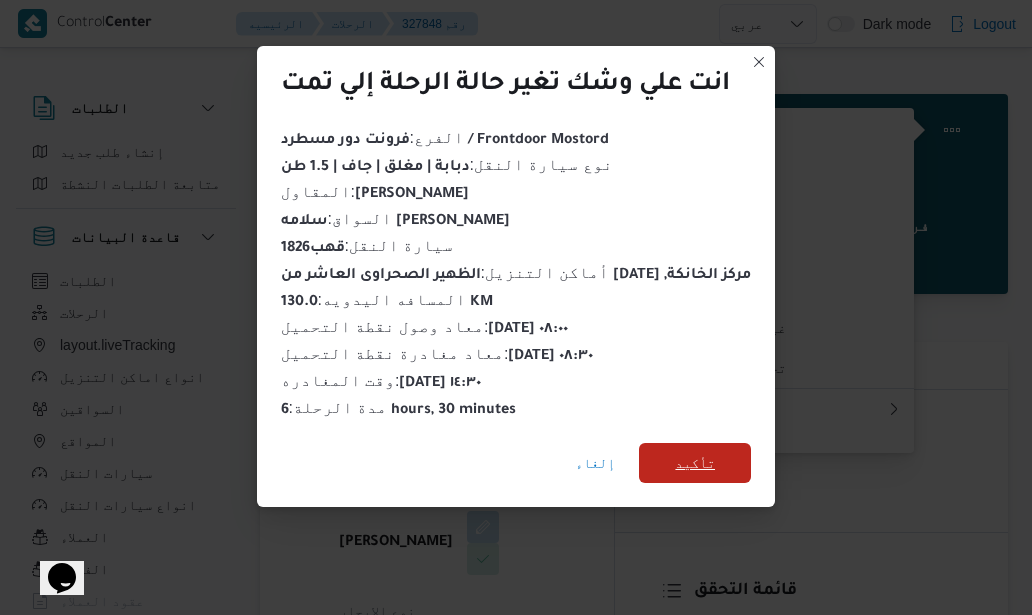 click on "تأكيد" at bounding box center (695, 463) 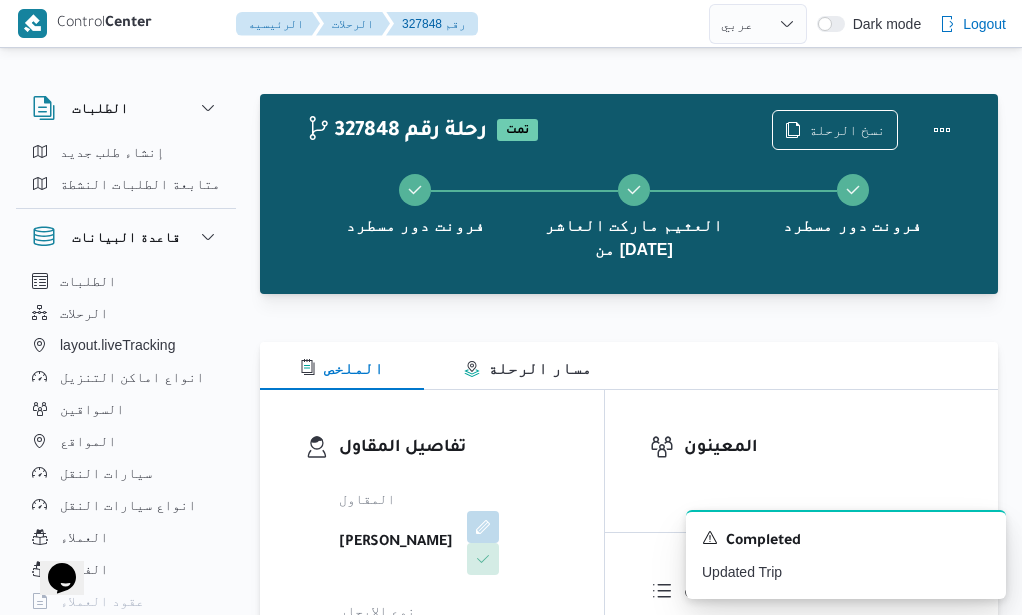 click on "تفاصيل المقاول" at bounding box center [449, 448] 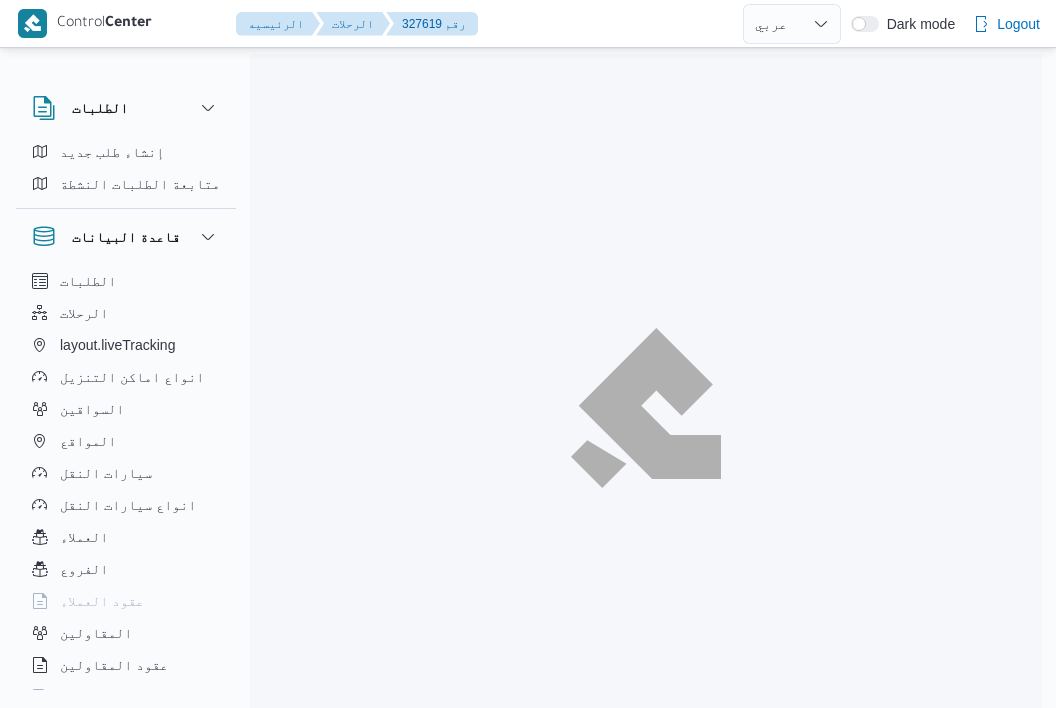 select on "ar" 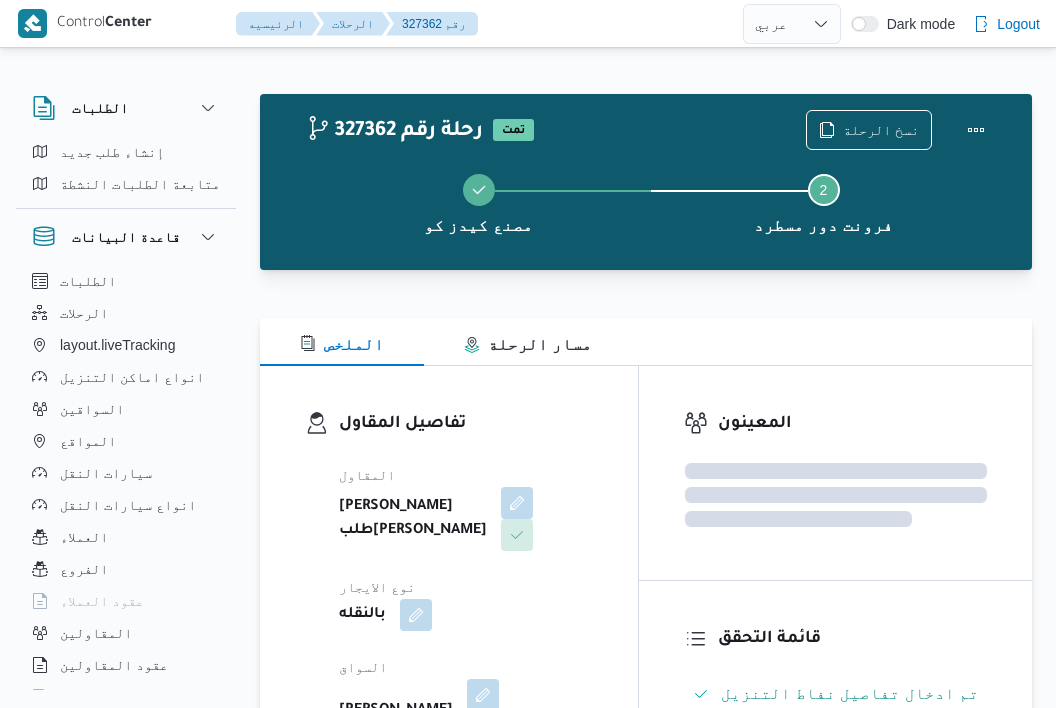 select on "ar" 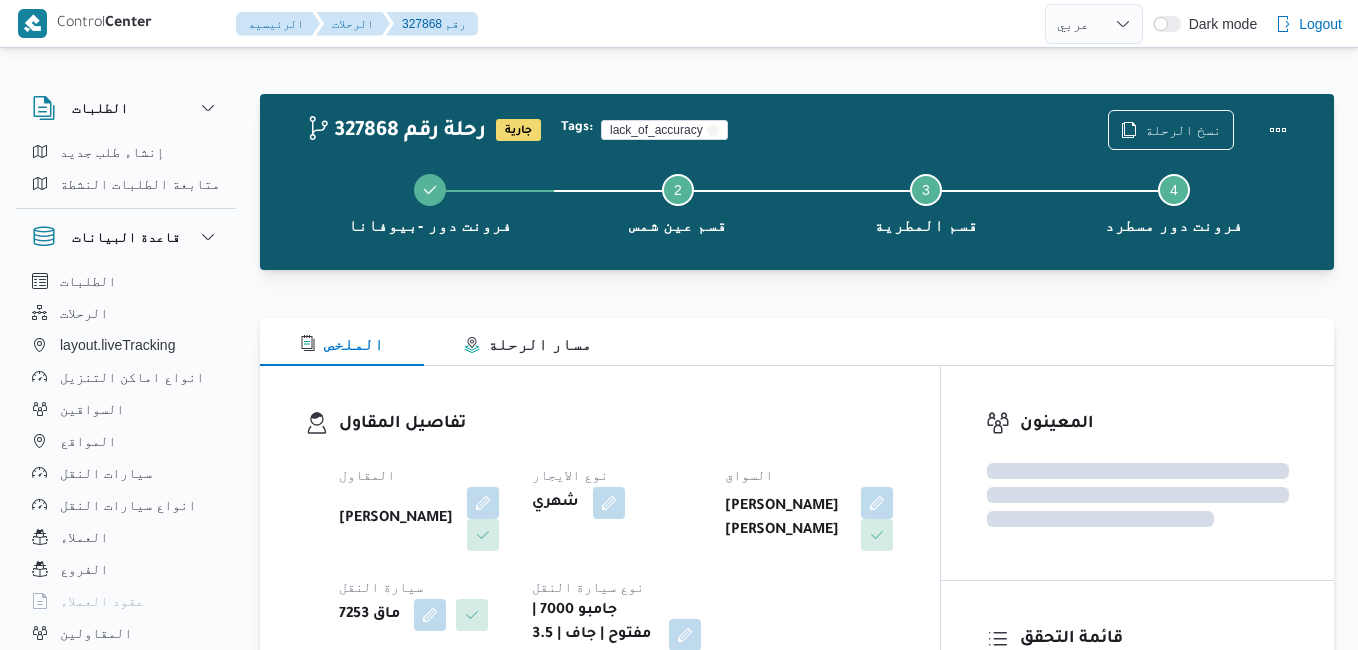 select on "ar" 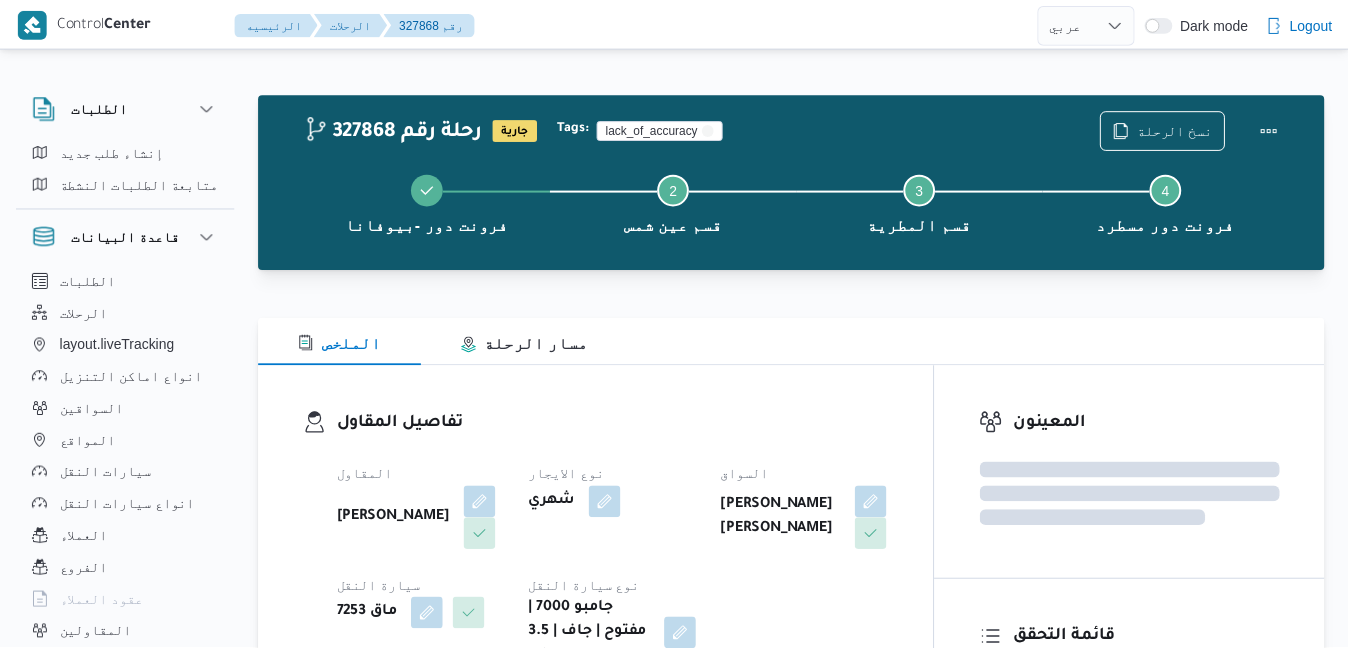 scroll, scrollTop: 0, scrollLeft: 0, axis: both 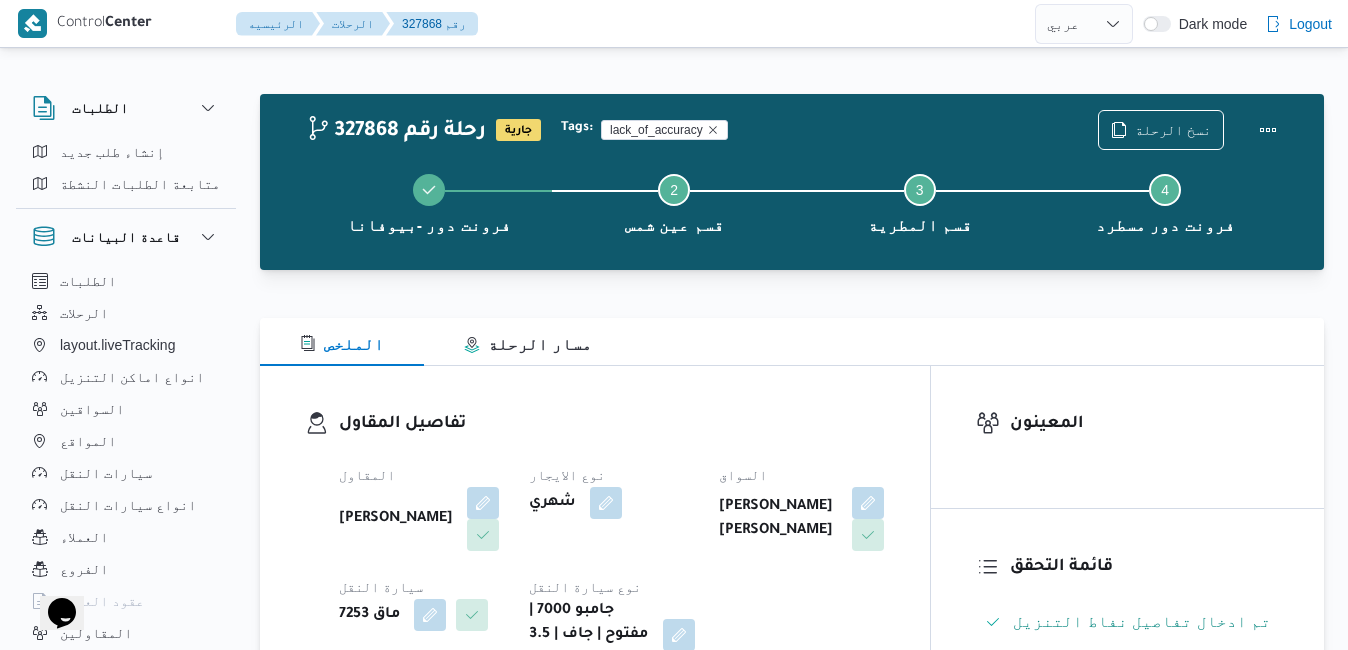 click on "الملخص مسار الرحلة" at bounding box center (792, 342) 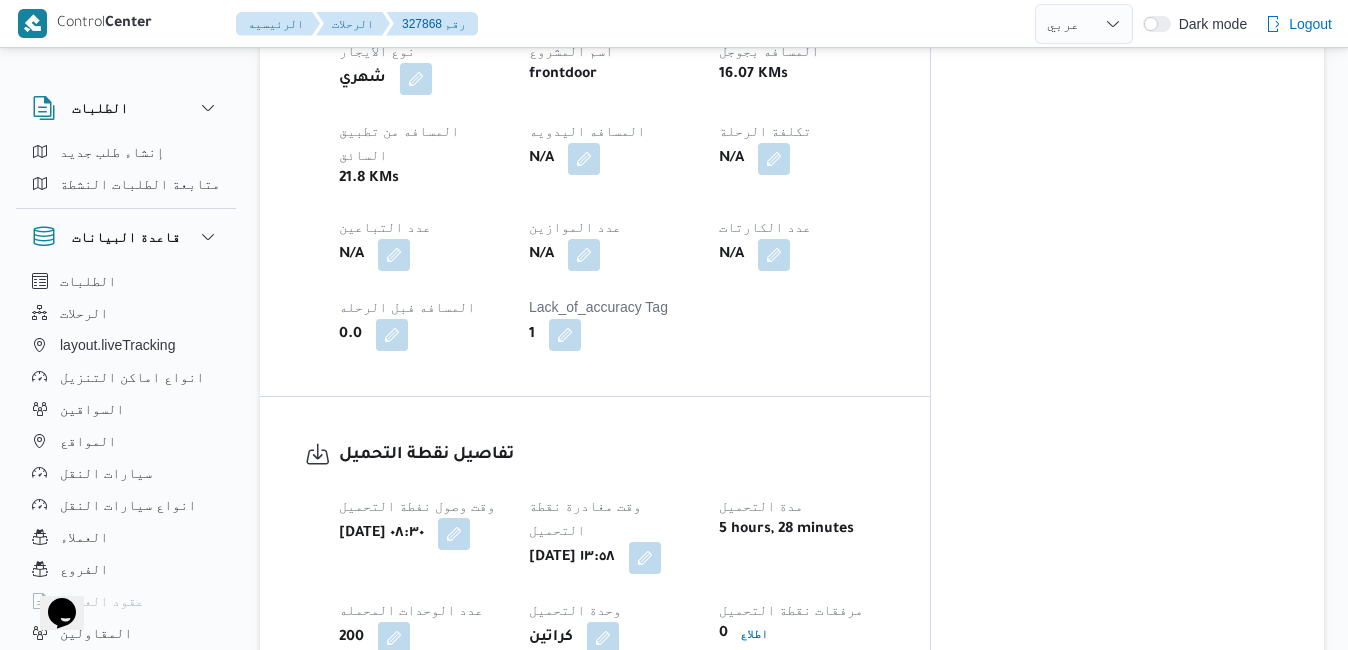 scroll, scrollTop: 1160, scrollLeft: 0, axis: vertical 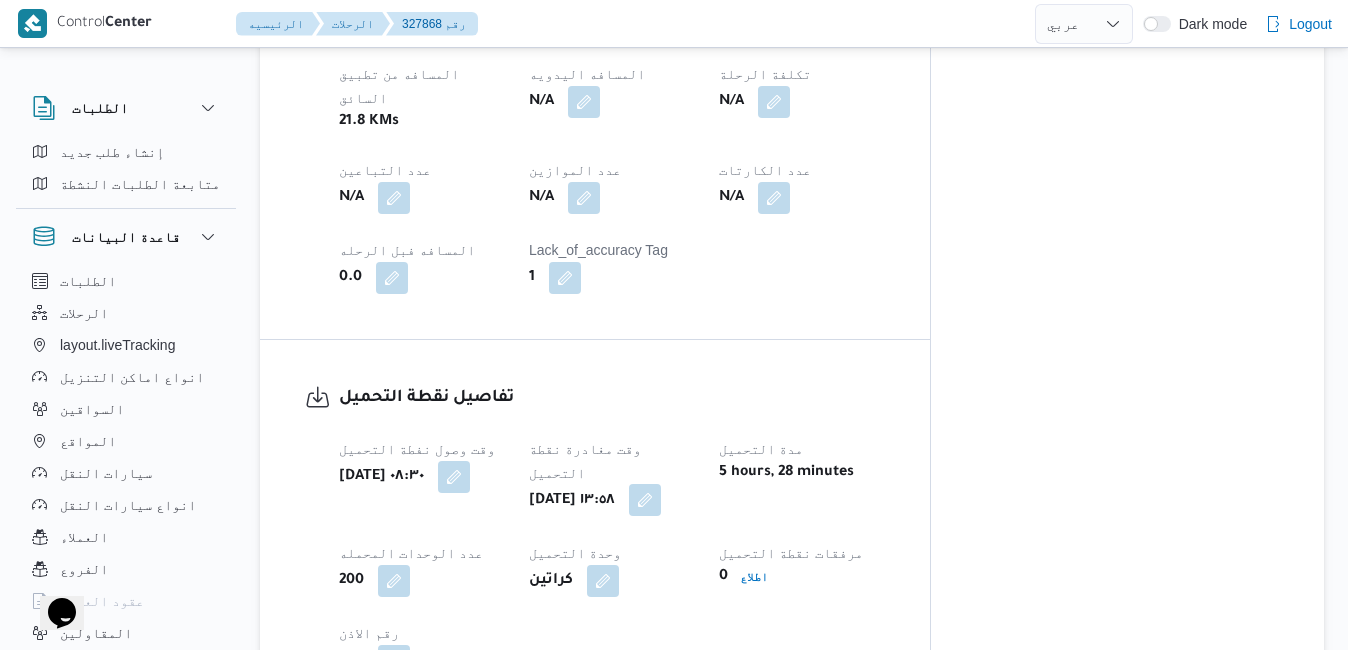 click at bounding box center (645, 500) 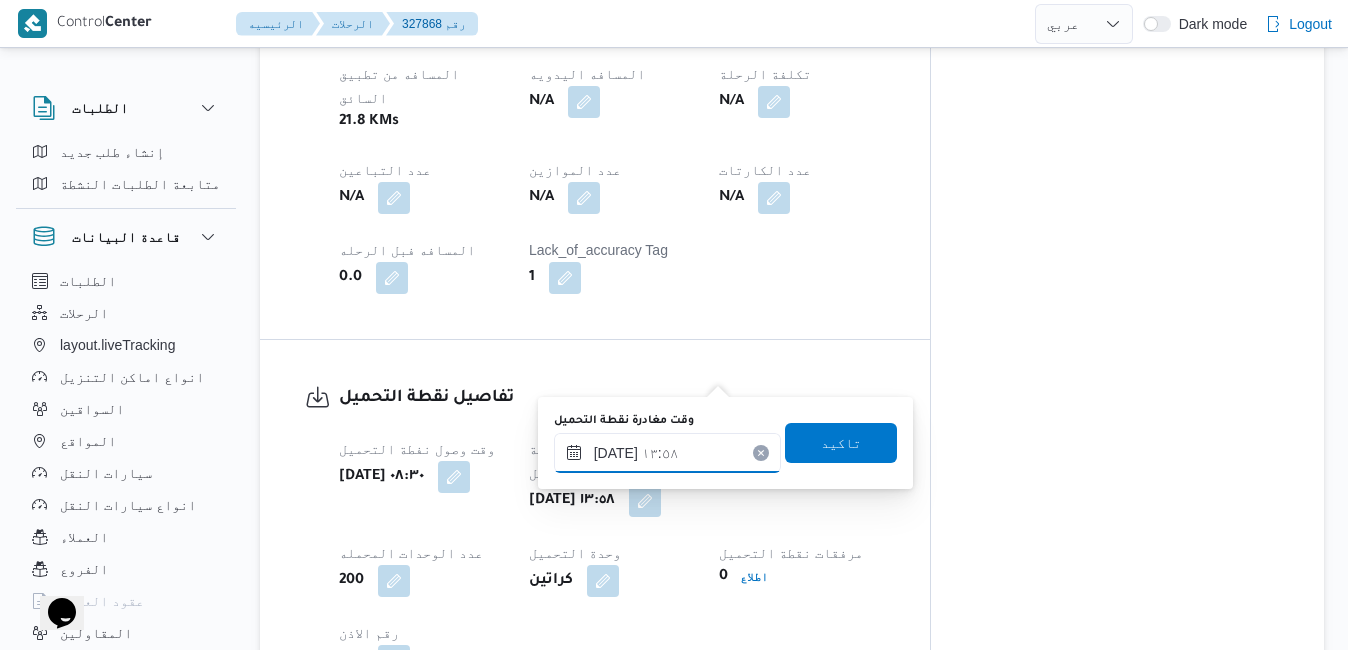 click on "٢٩/٠٧/٢٠٢٥ ١٣:٥٨" at bounding box center (667, 453) 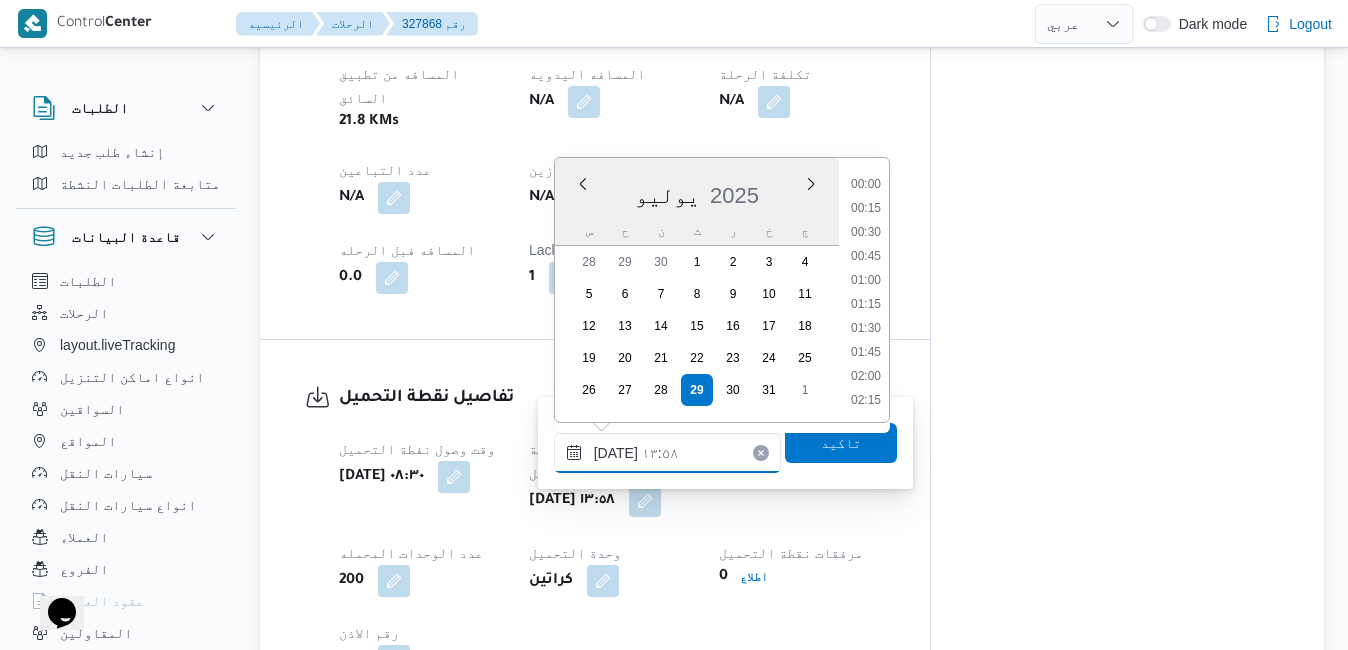 scroll, scrollTop: 1198, scrollLeft: 0, axis: vertical 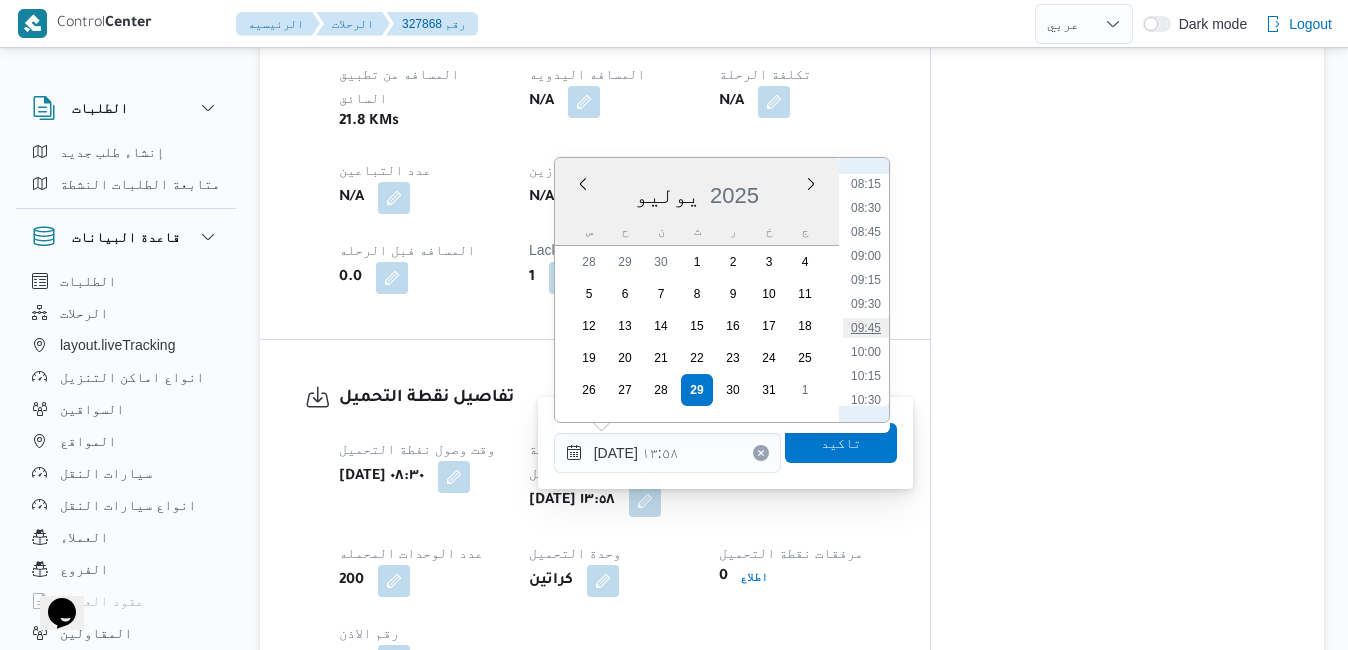 click on "09:45" at bounding box center [866, 328] 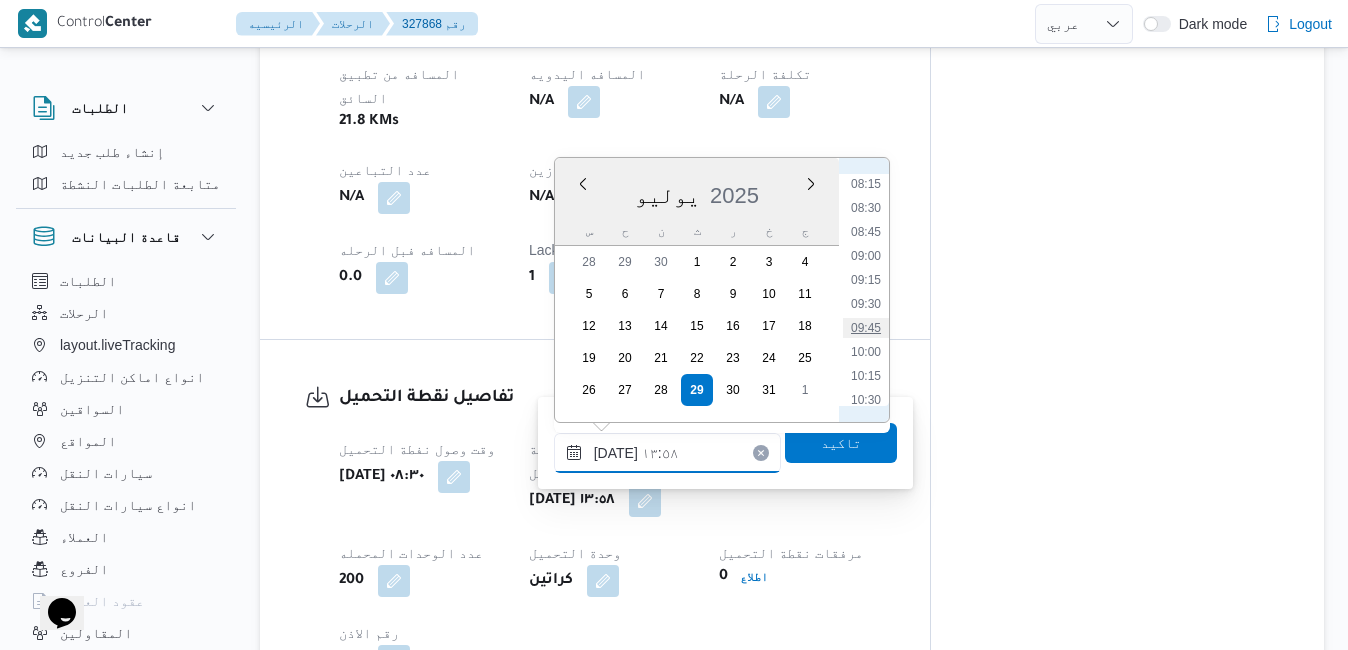 type on "٢٩/٠٧/٢٠٢٥ ٠٩:٤٥" 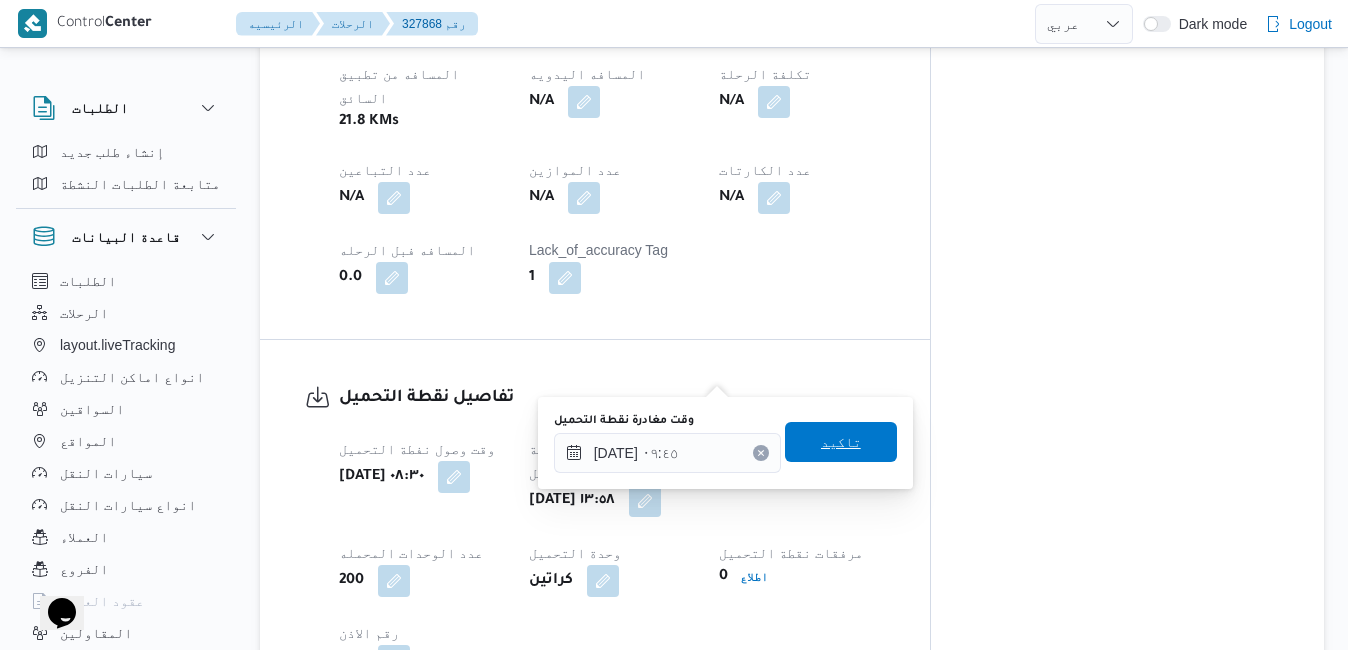 click on "تاكيد" at bounding box center [841, 442] 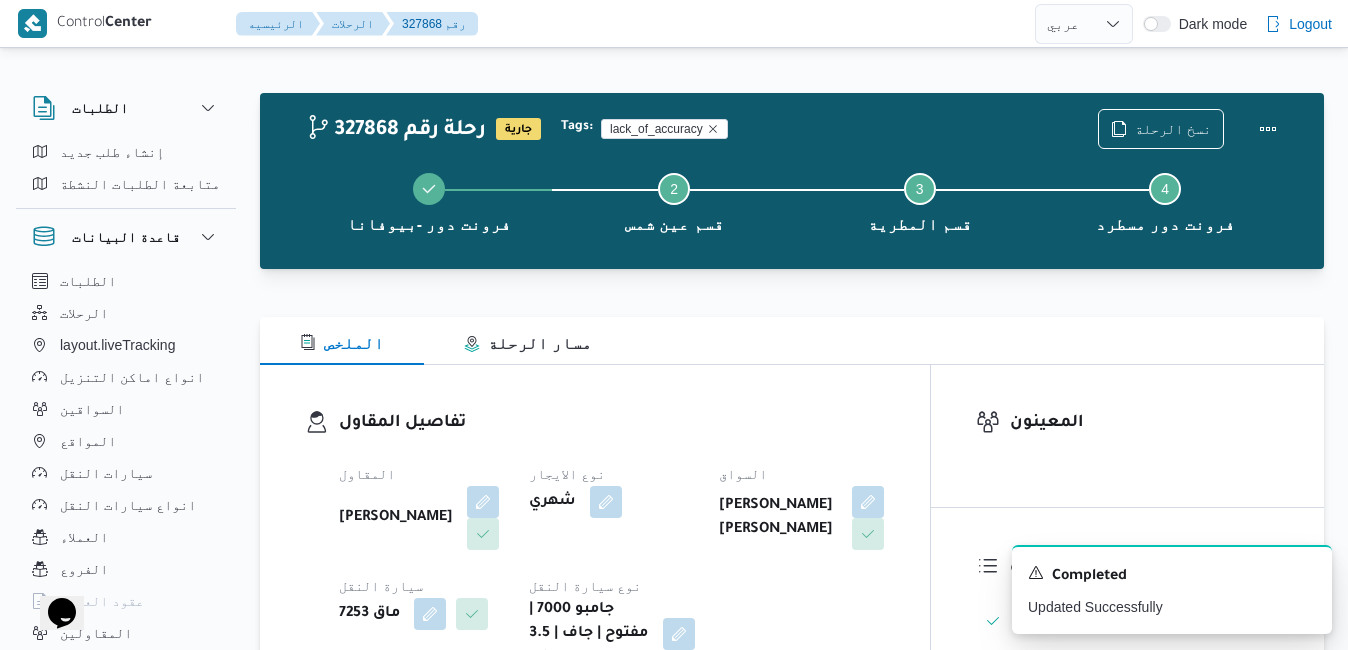scroll, scrollTop: 0, scrollLeft: 0, axis: both 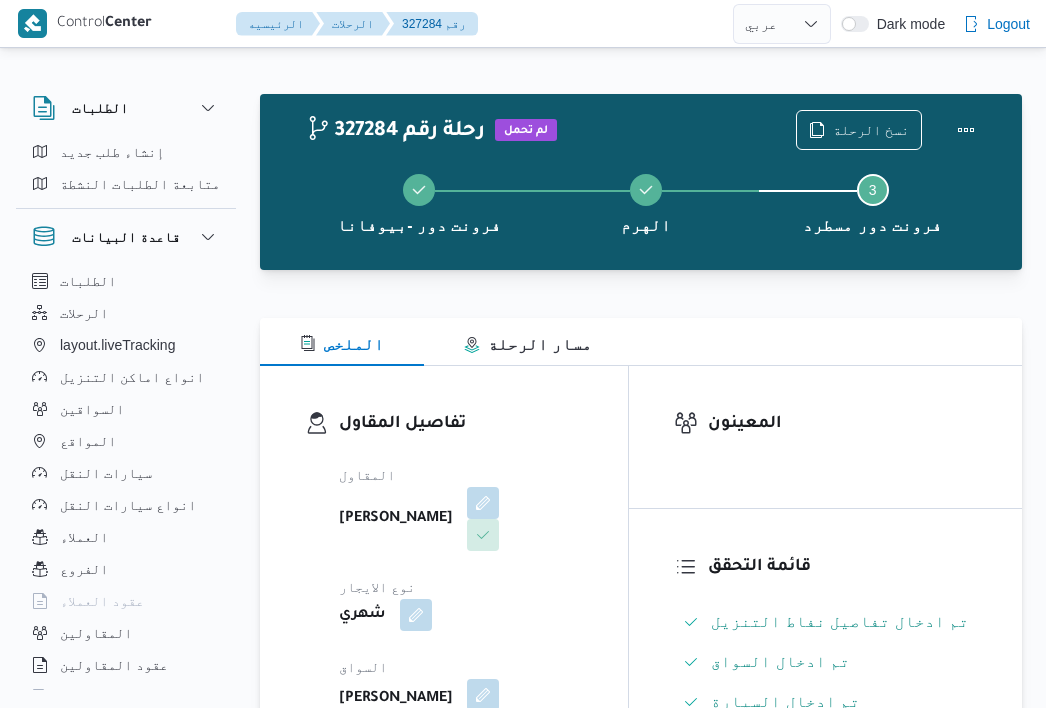 select on "ar" 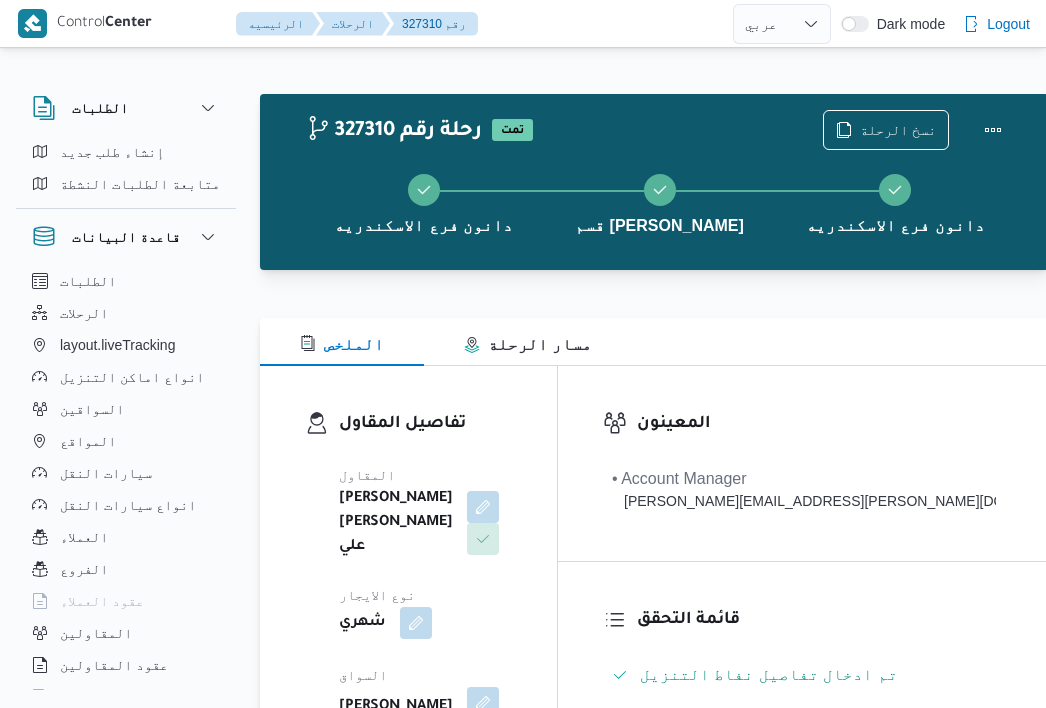 select on "ar" 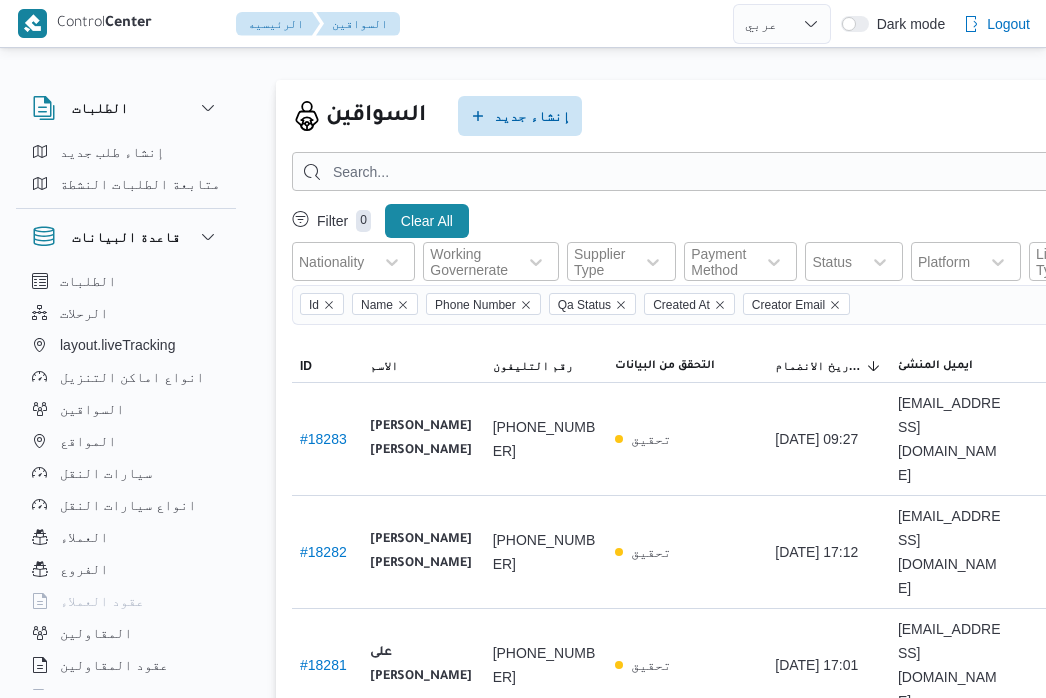 select on "ar" 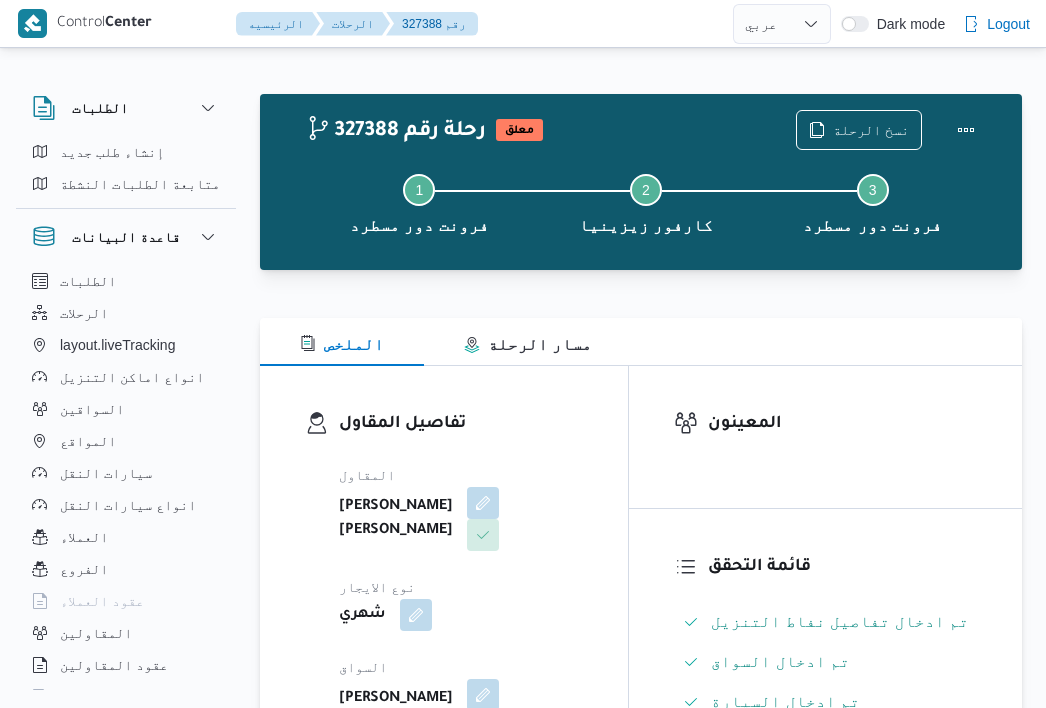 select on "ar" 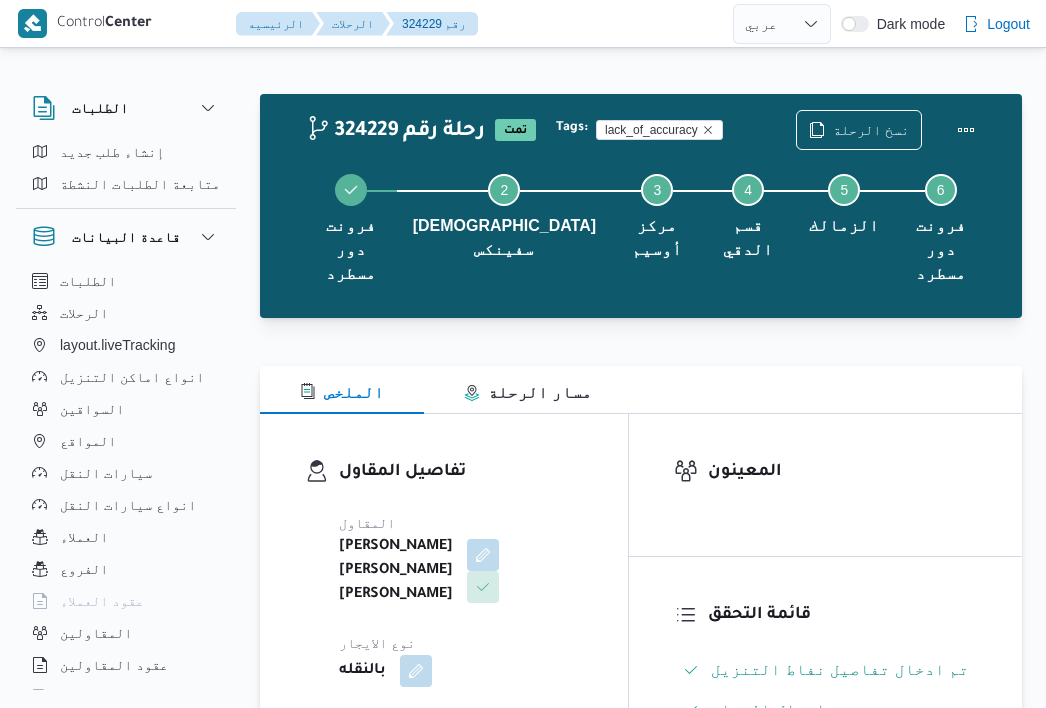 select on "ar" 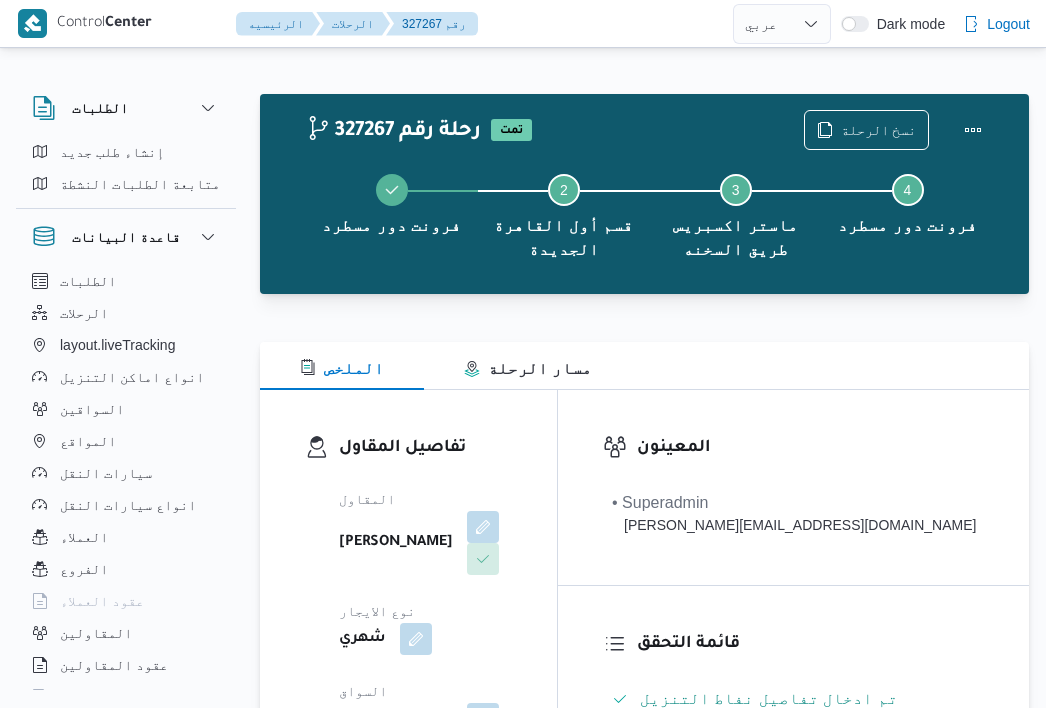 select on "ar" 